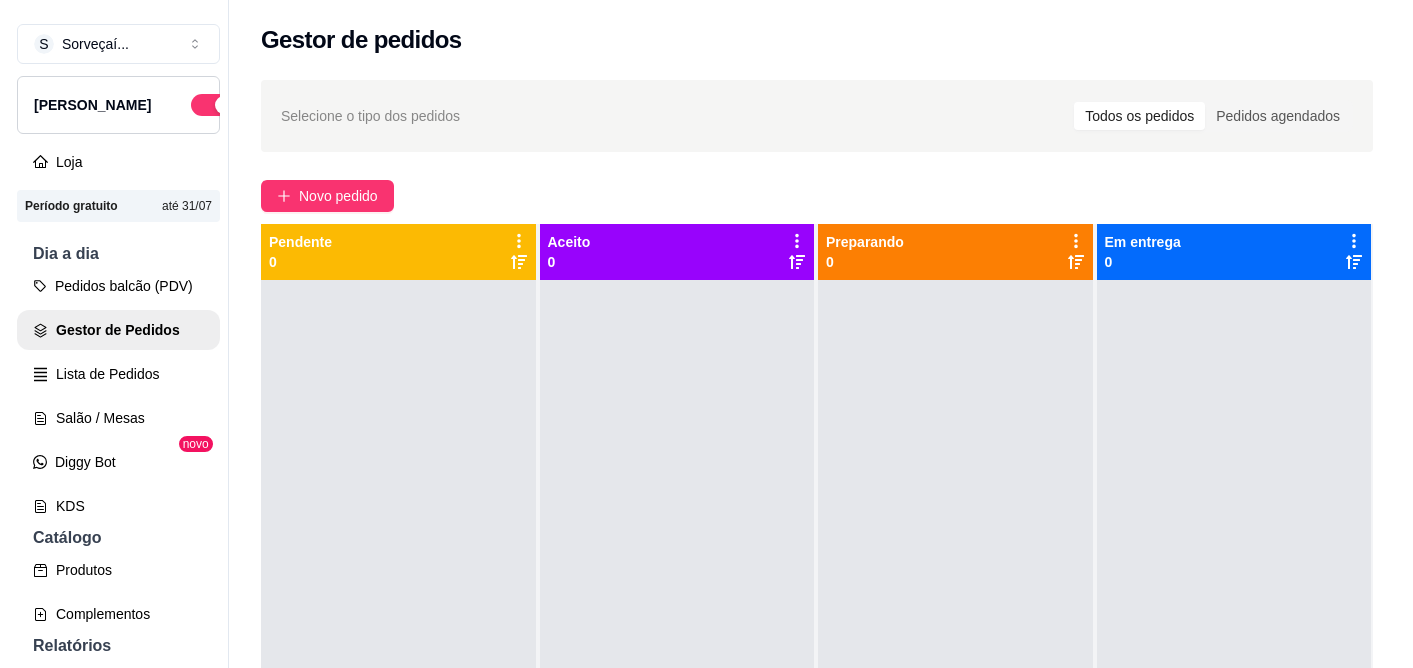 scroll, scrollTop: 0, scrollLeft: 0, axis: both 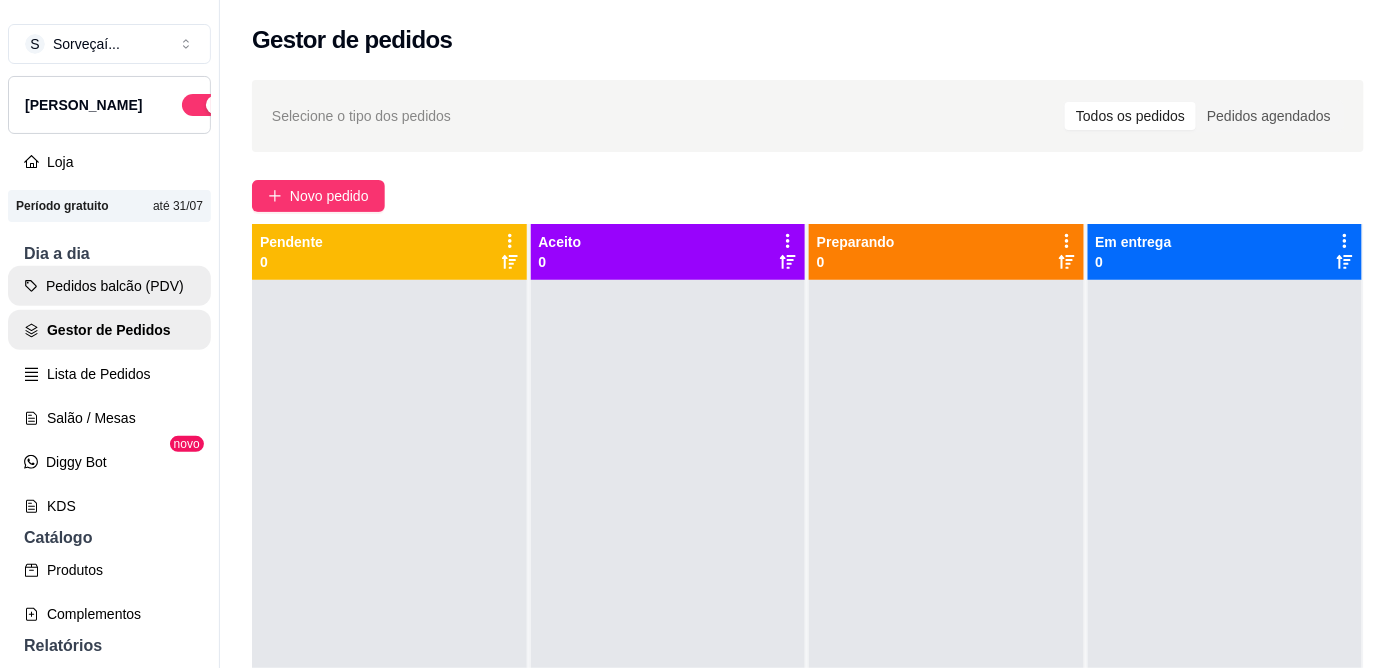 click on "Pedidos balcão (PDV)" at bounding box center (109, 286) 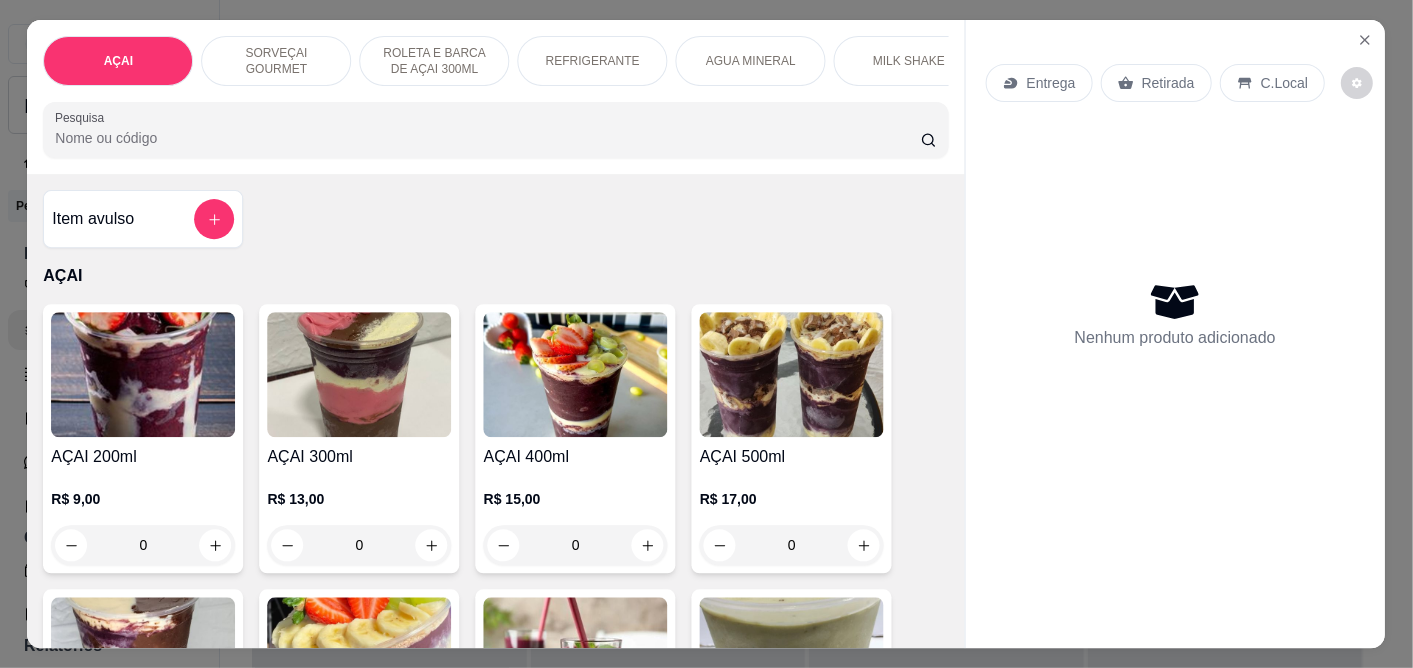 click at bounding box center (792, 374) 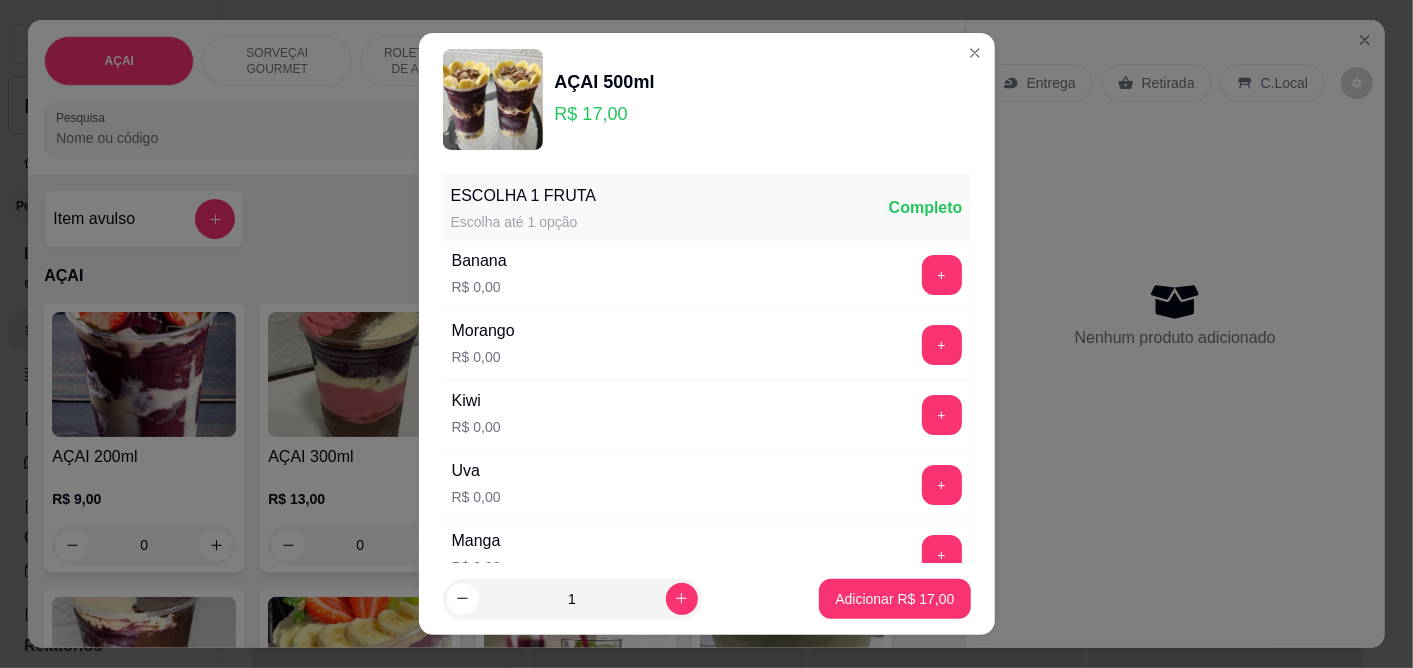 scroll, scrollTop: 111, scrollLeft: 0, axis: vertical 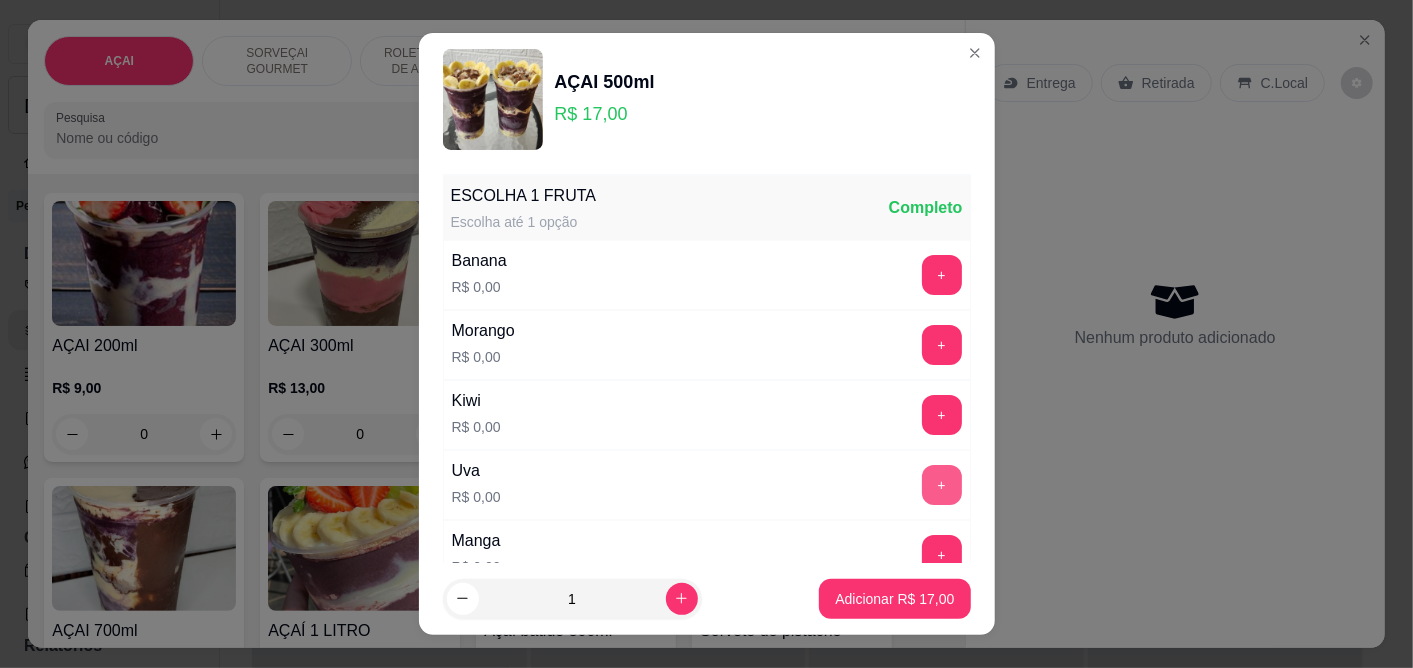 click on "+" at bounding box center (942, 485) 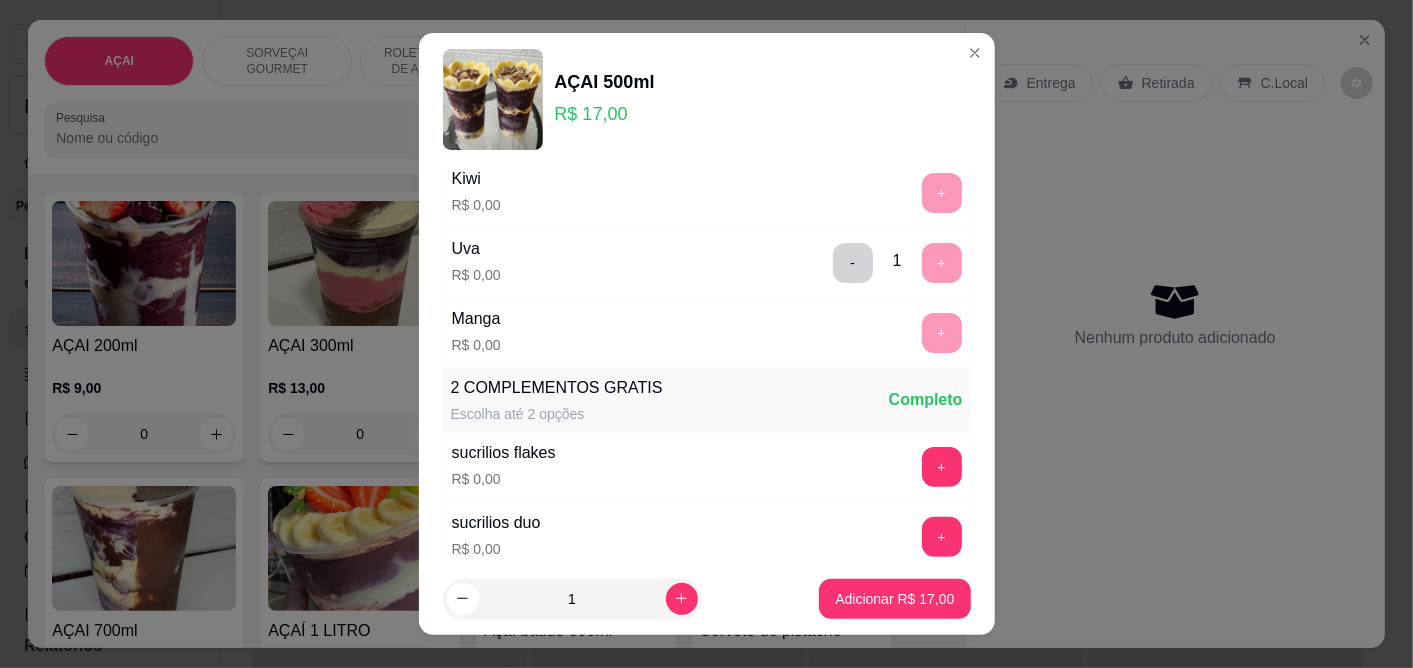 scroll, scrollTop: 333, scrollLeft: 0, axis: vertical 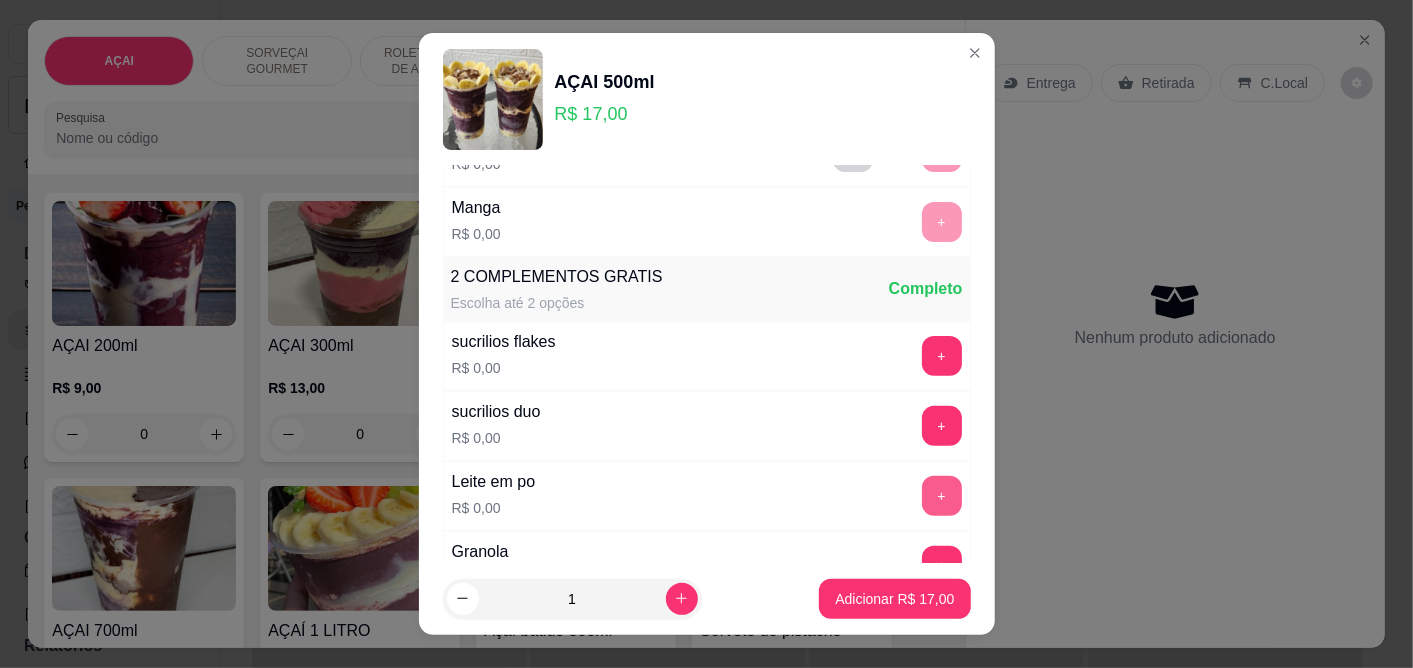 click on "+" at bounding box center [942, 496] 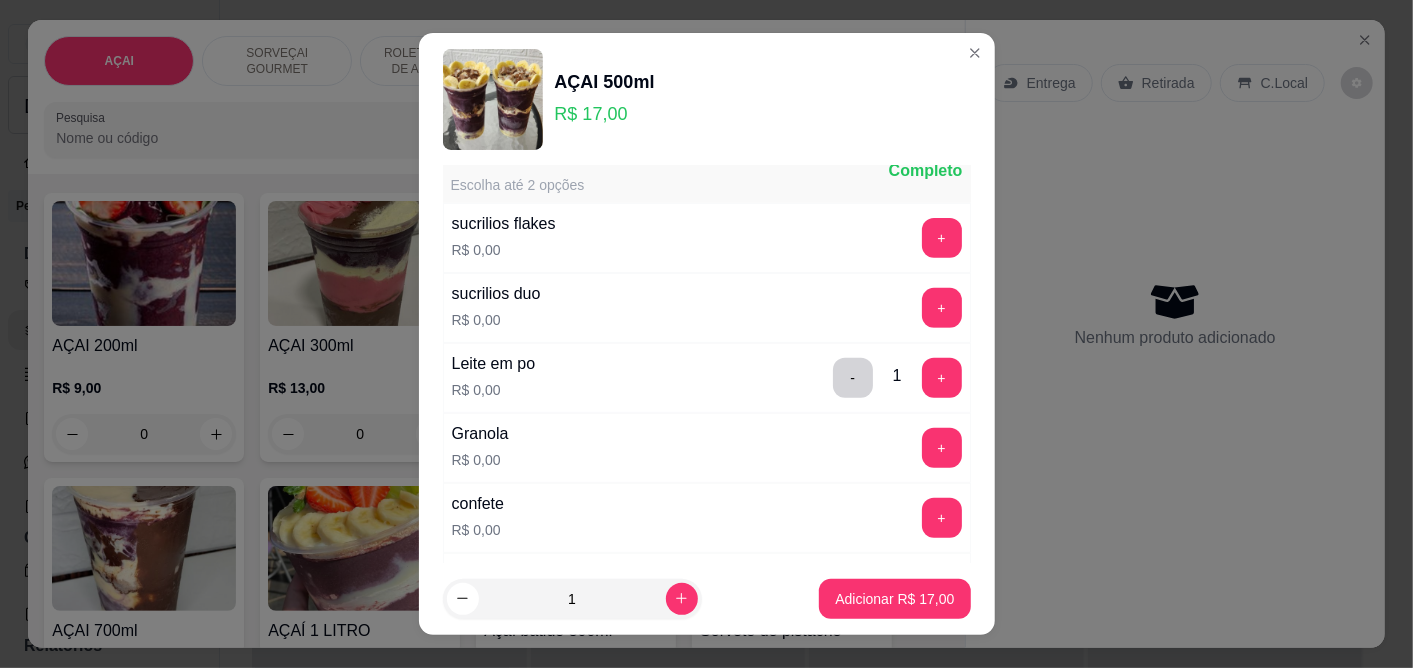 scroll, scrollTop: 555, scrollLeft: 0, axis: vertical 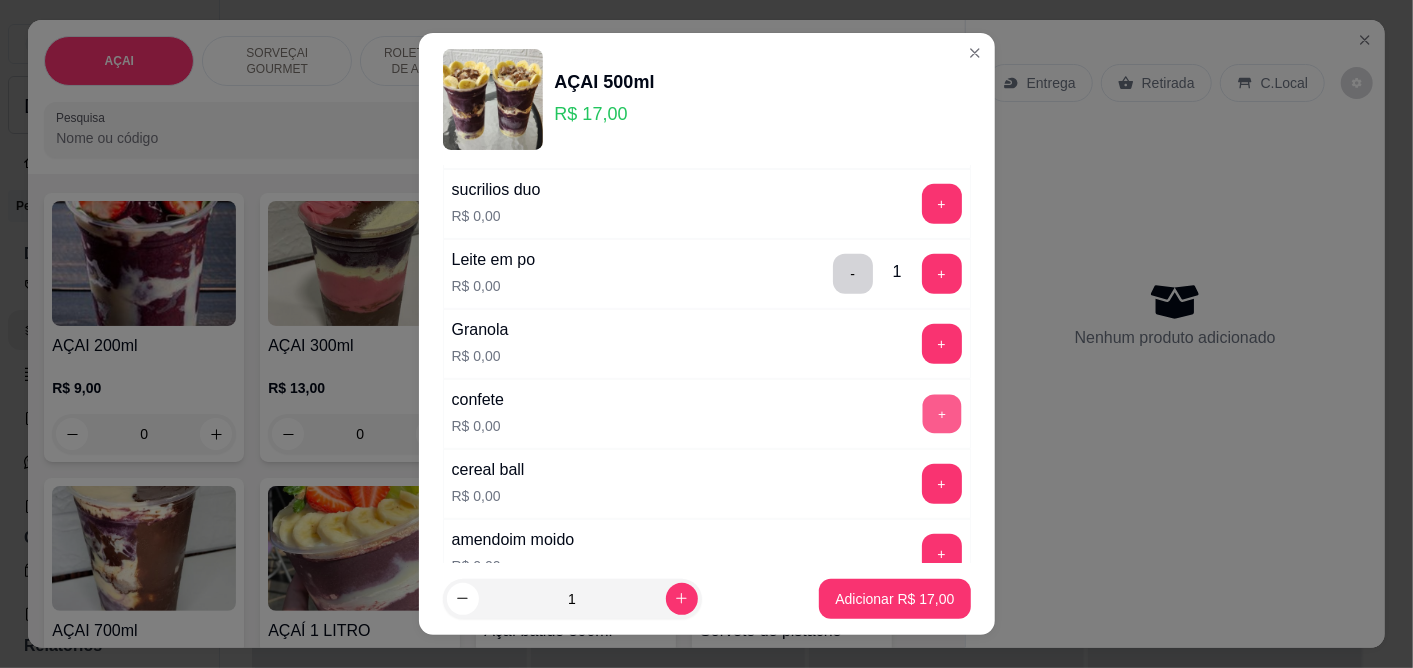 click on "+" at bounding box center (941, 413) 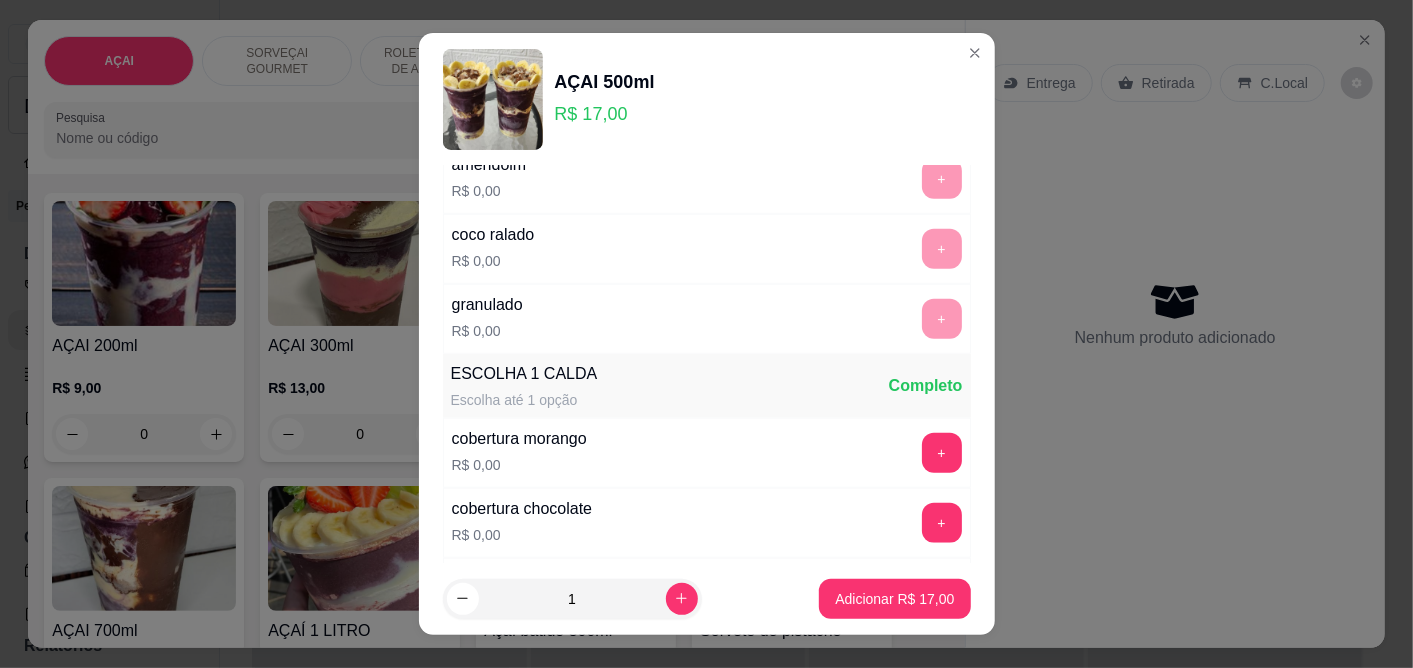 scroll, scrollTop: 1111, scrollLeft: 0, axis: vertical 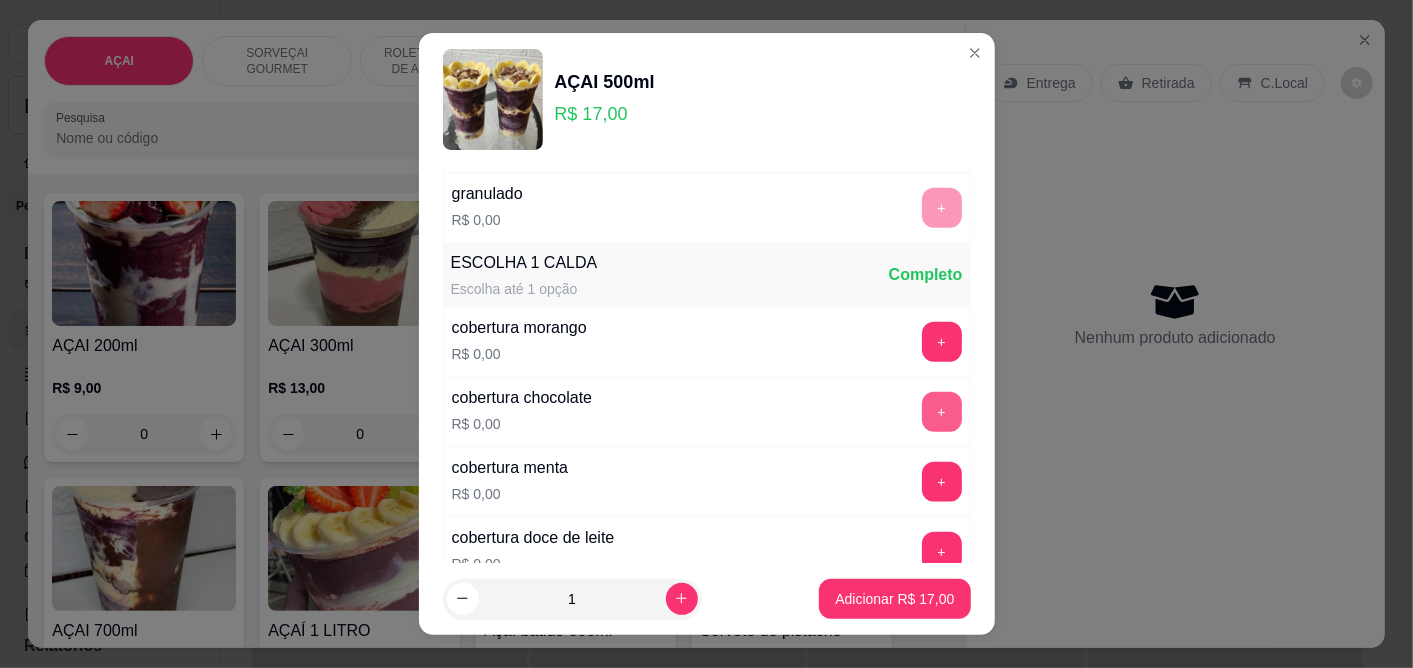 click on "+" at bounding box center [942, 412] 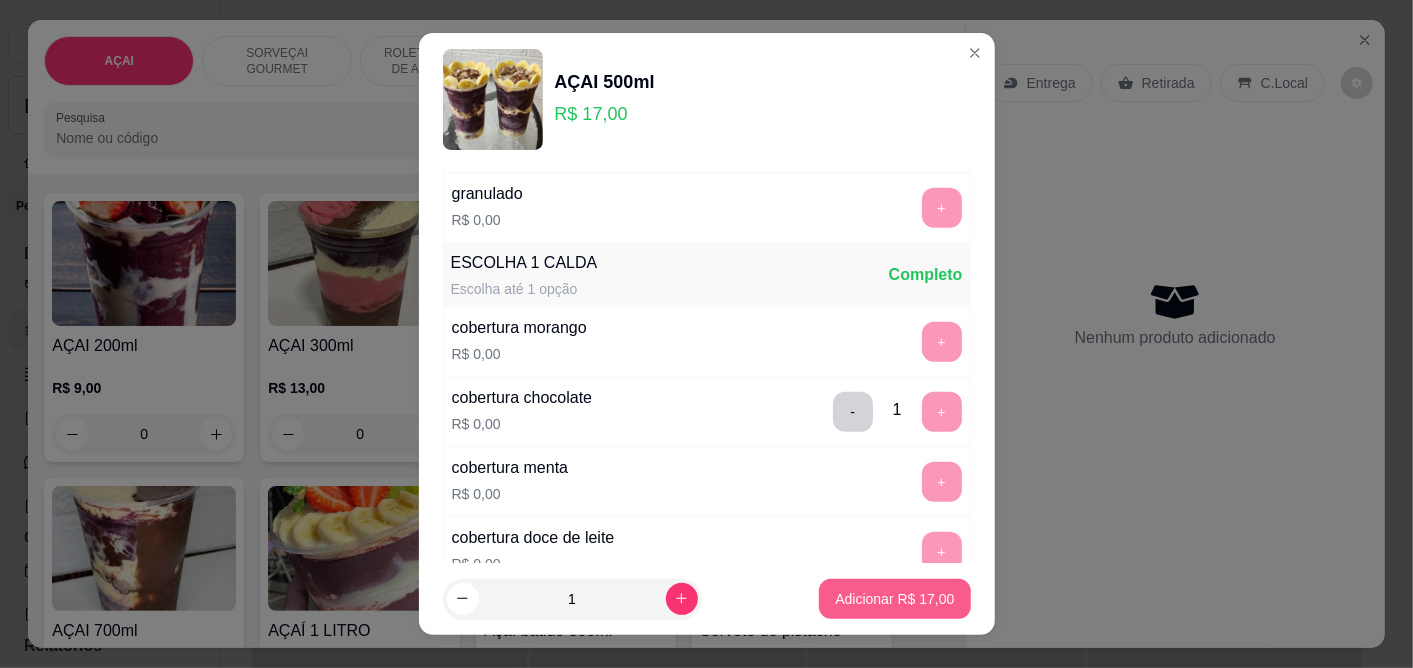 click on "Adicionar   R$ 17,00" at bounding box center (894, 599) 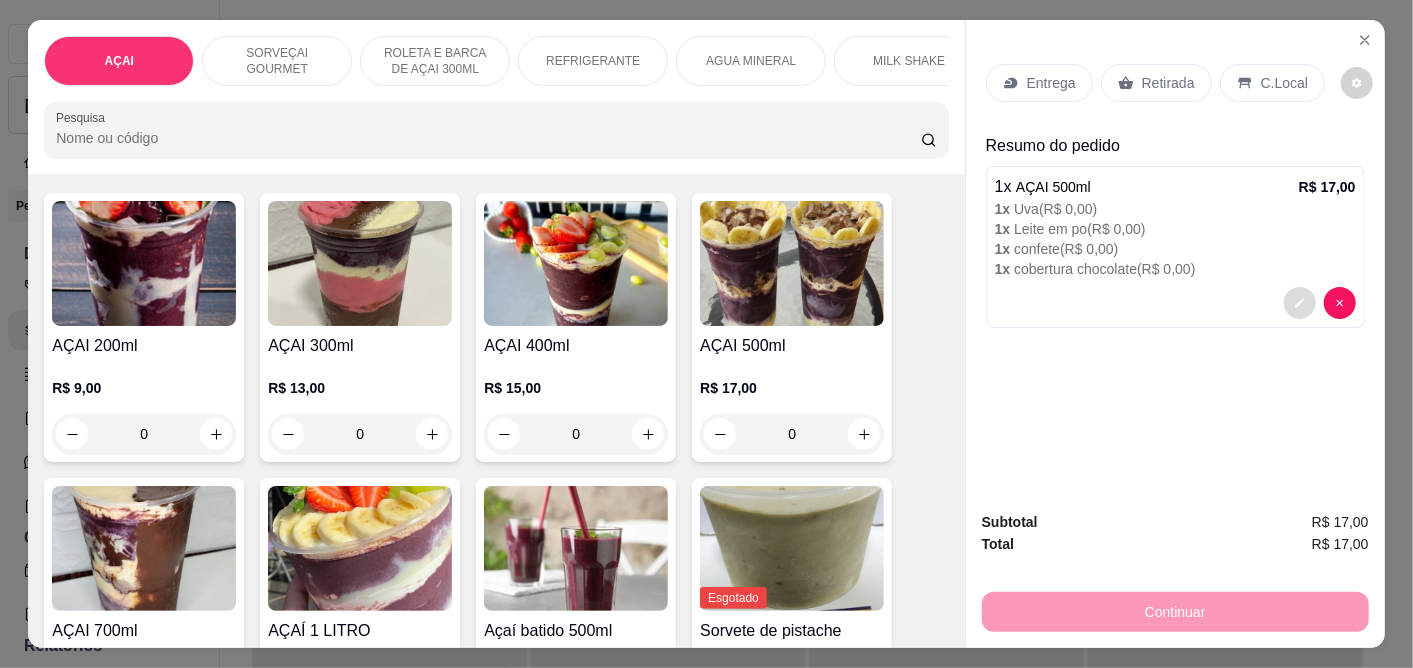 click at bounding box center [1300, 303] 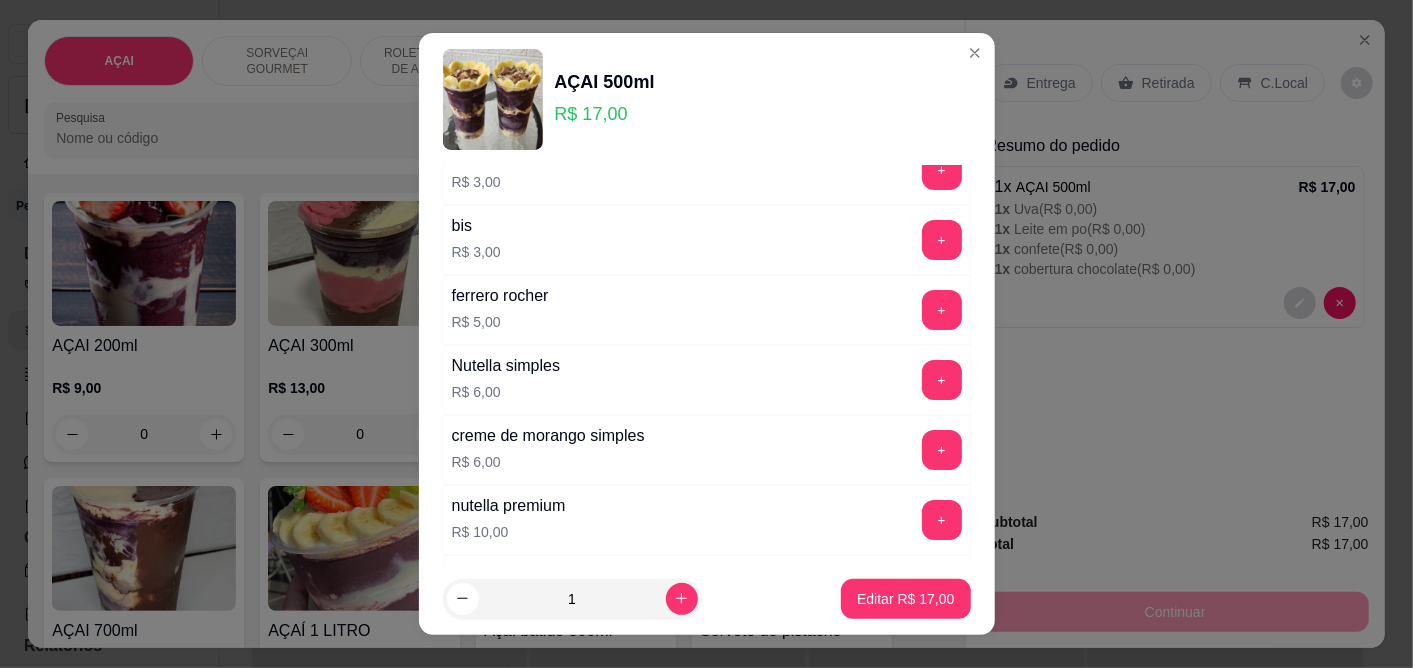 scroll, scrollTop: 4118, scrollLeft: 0, axis: vertical 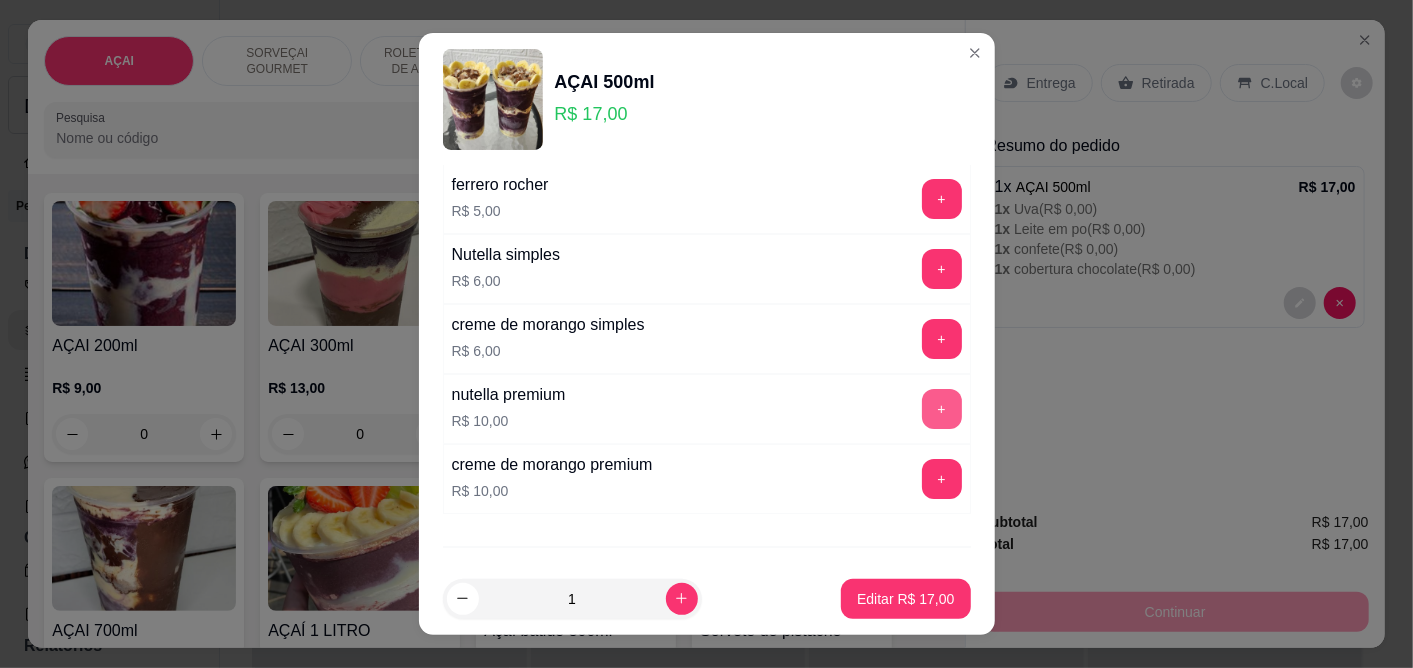 click on "+" at bounding box center (942, 409) 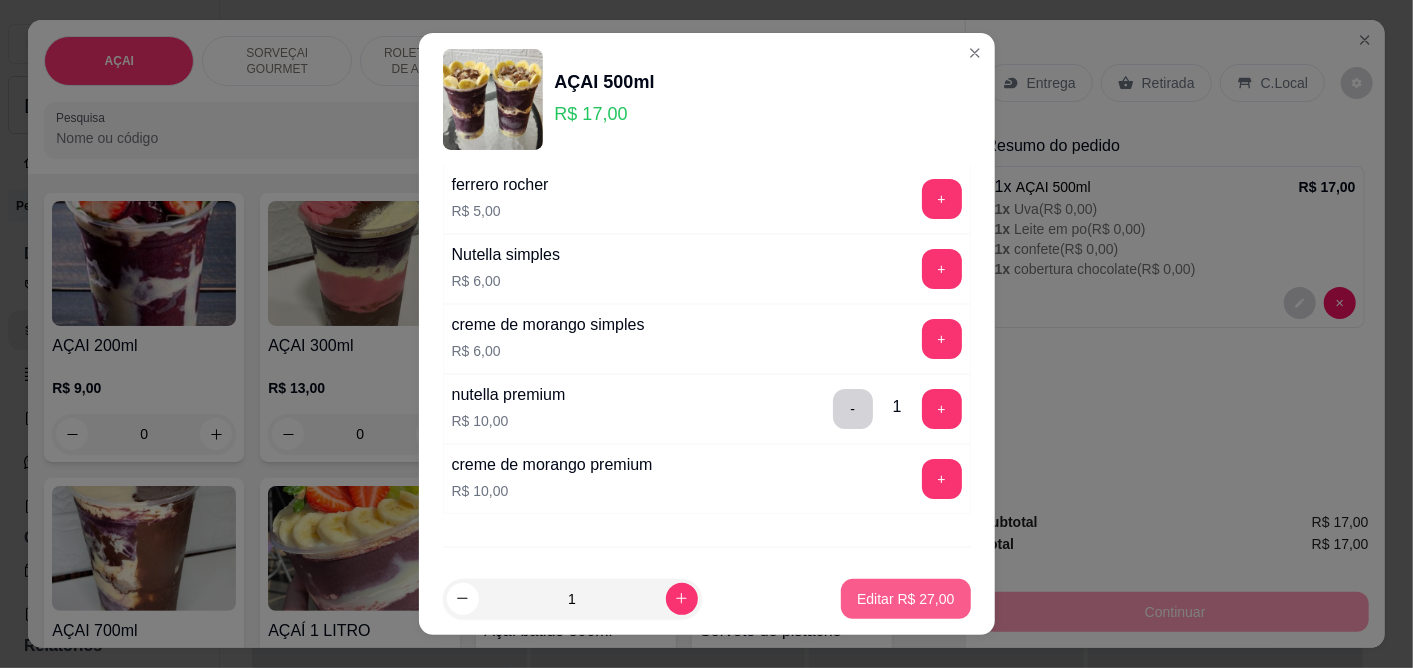 click on "Editar   R$ 27,00" at bounding box center (905, 599) 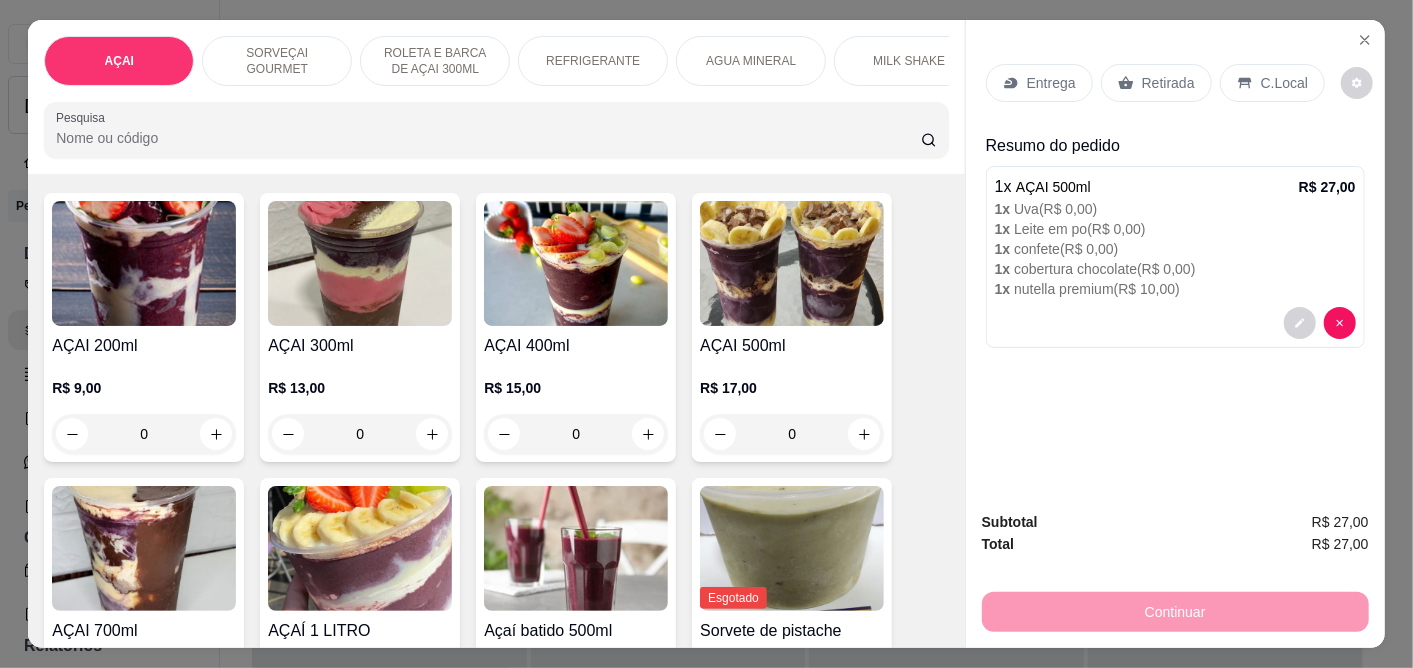 click on "C.Local" at bounding box center [1272, 83] 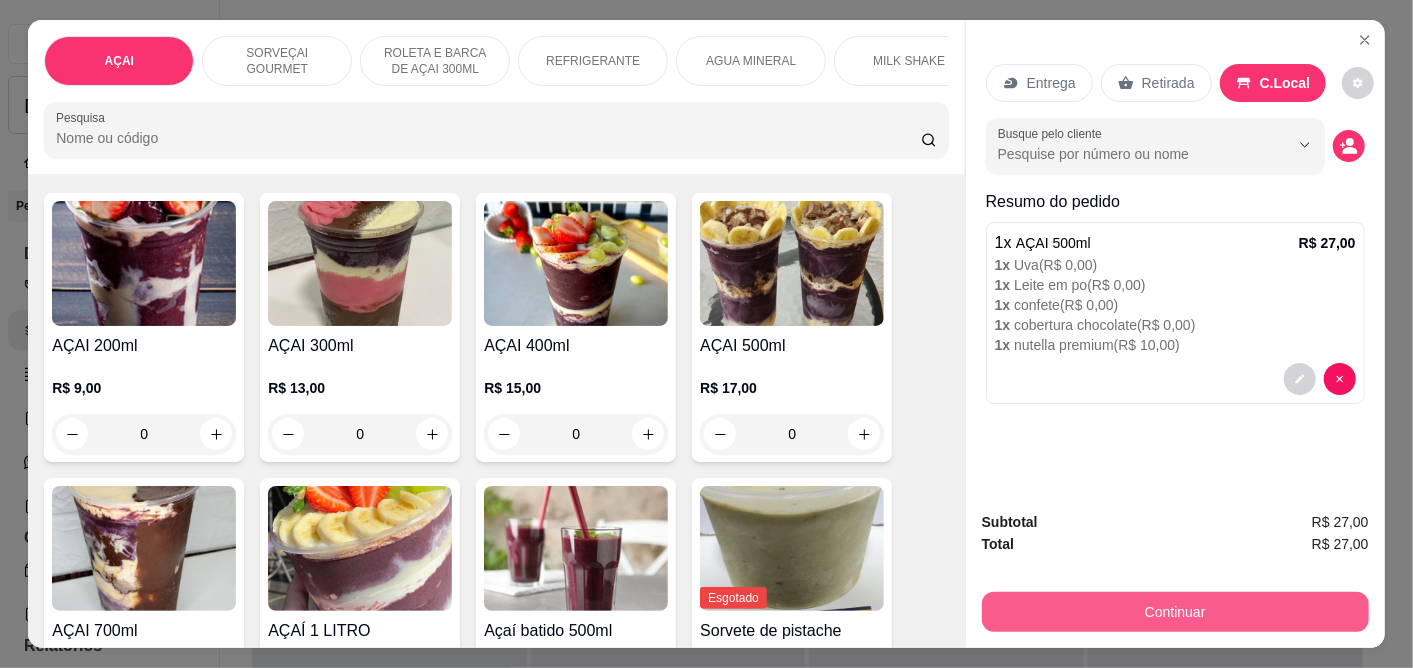 click on "Continuar" at bounding box center [1175, 612] 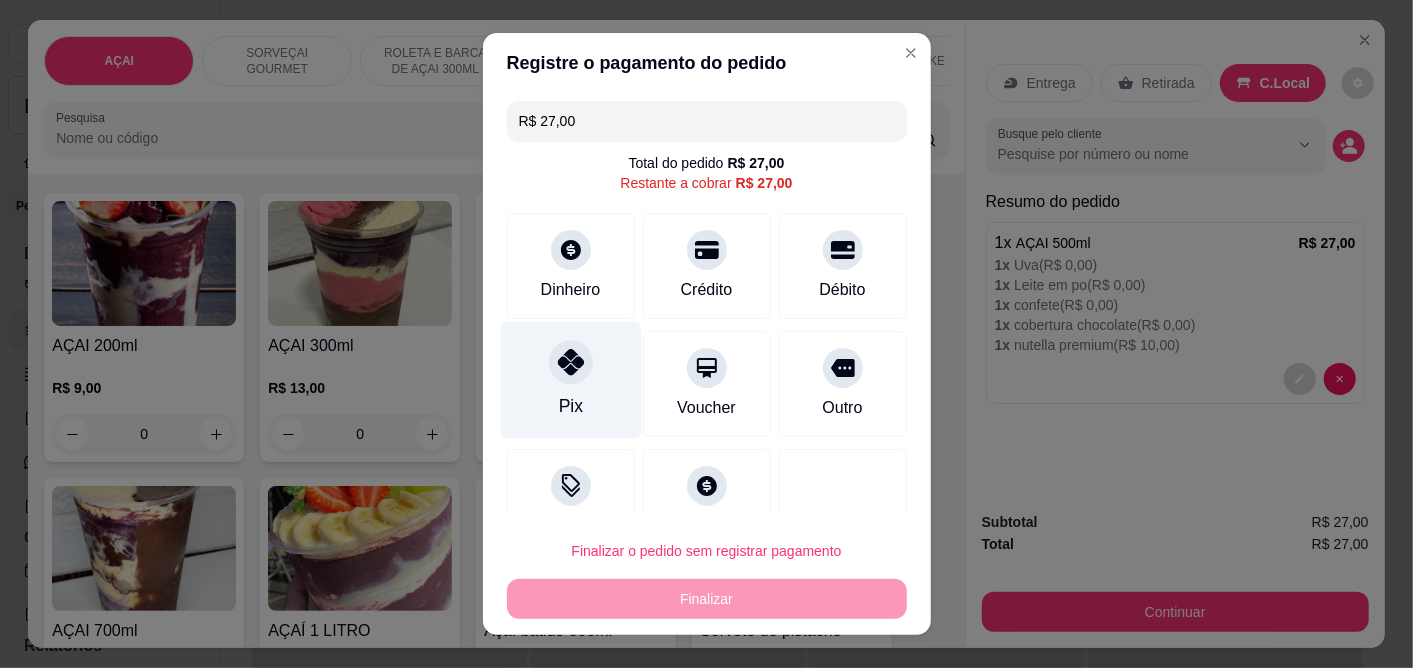 click on "Pix" at bounding box center (570, 380) 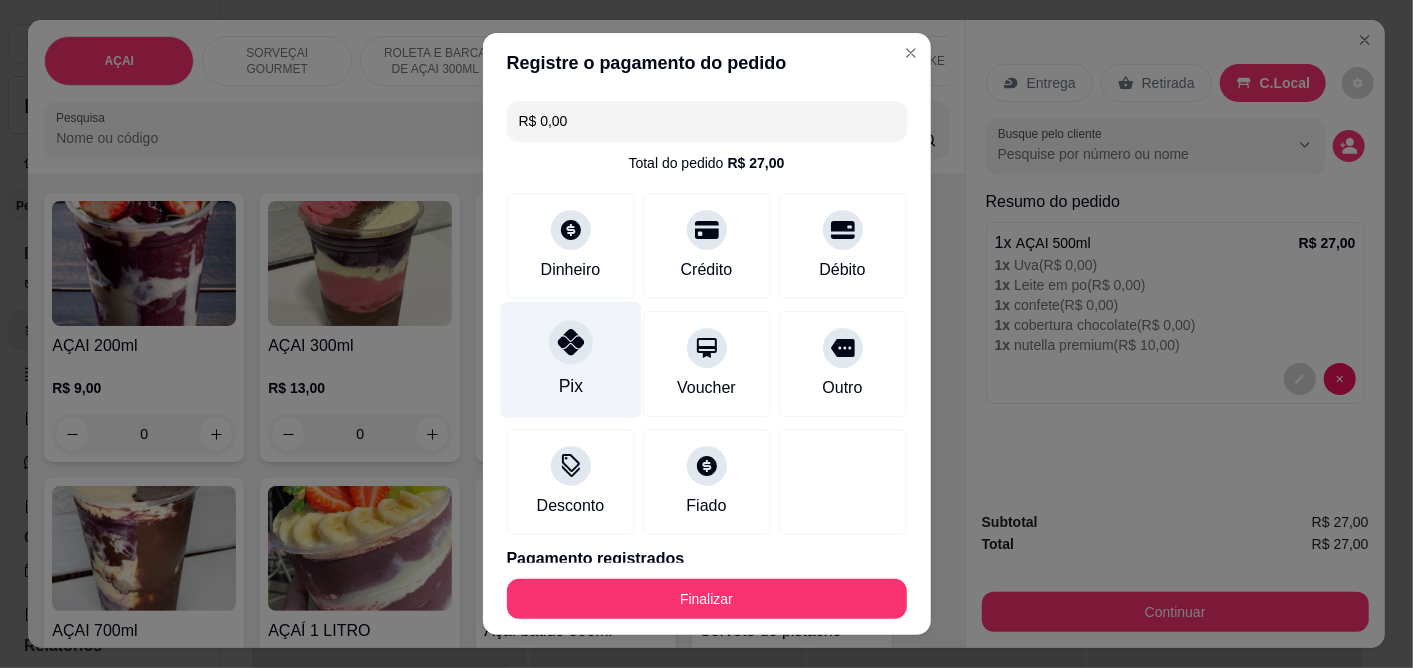 click 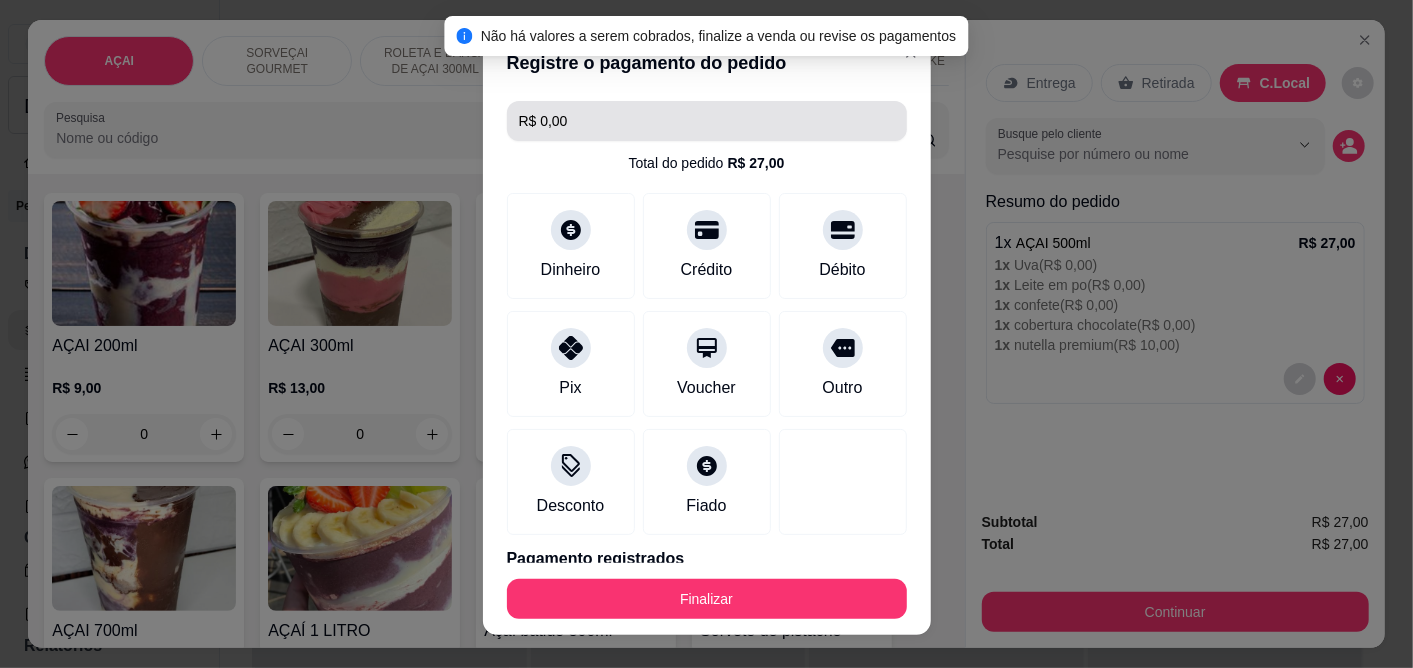 click on "R$ 0,00" at bounding box center (707, 121) 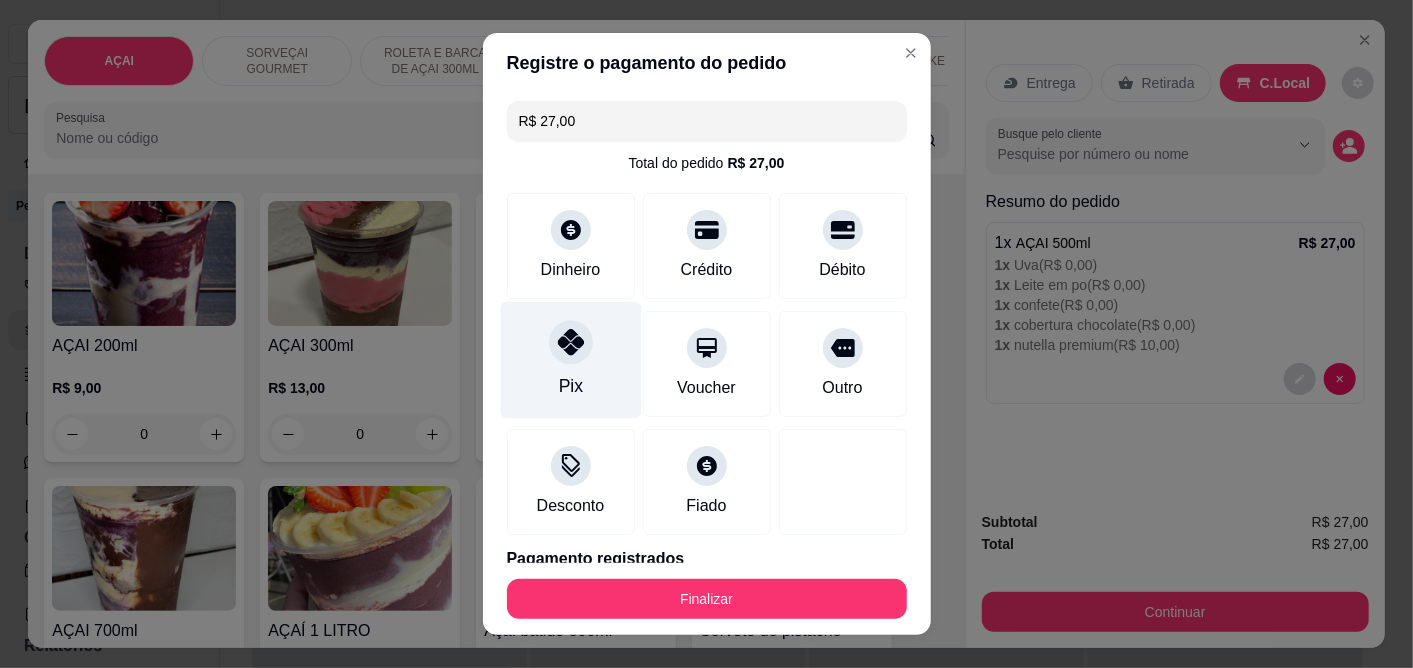 click 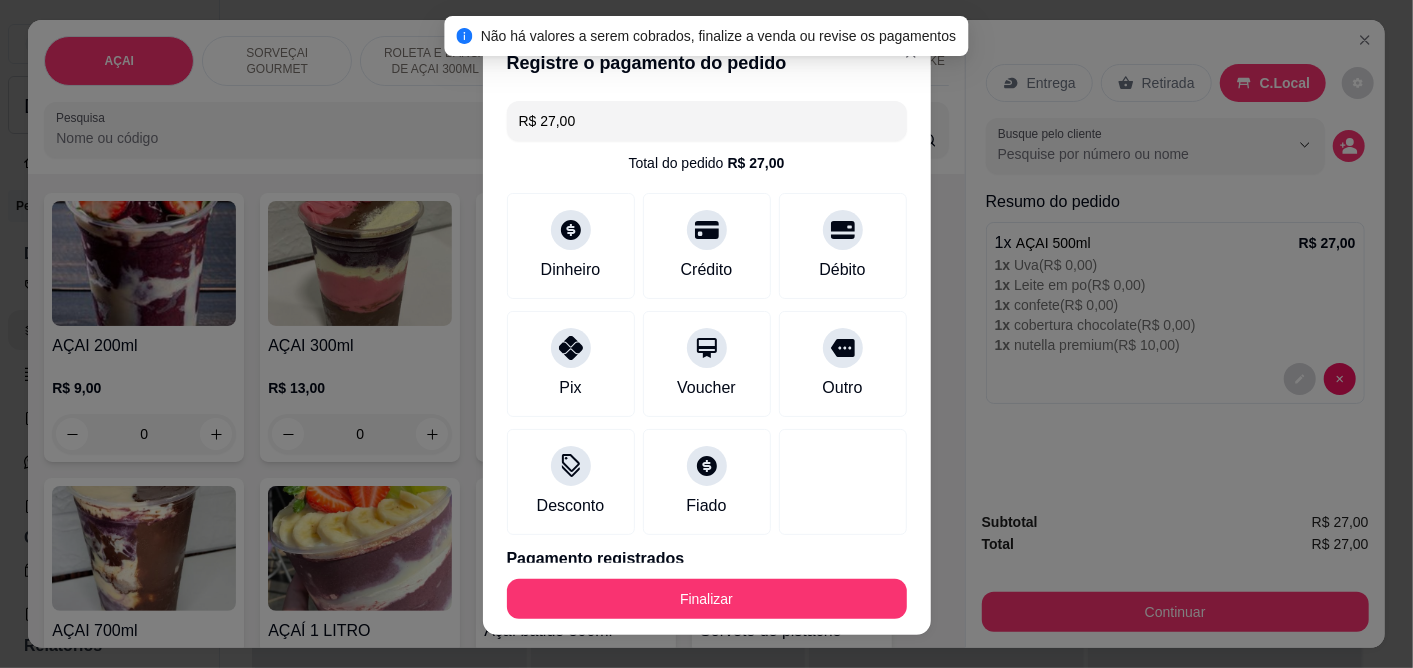 scroll, scrollTop: 84, scrollLeft: 0, axis: vertical 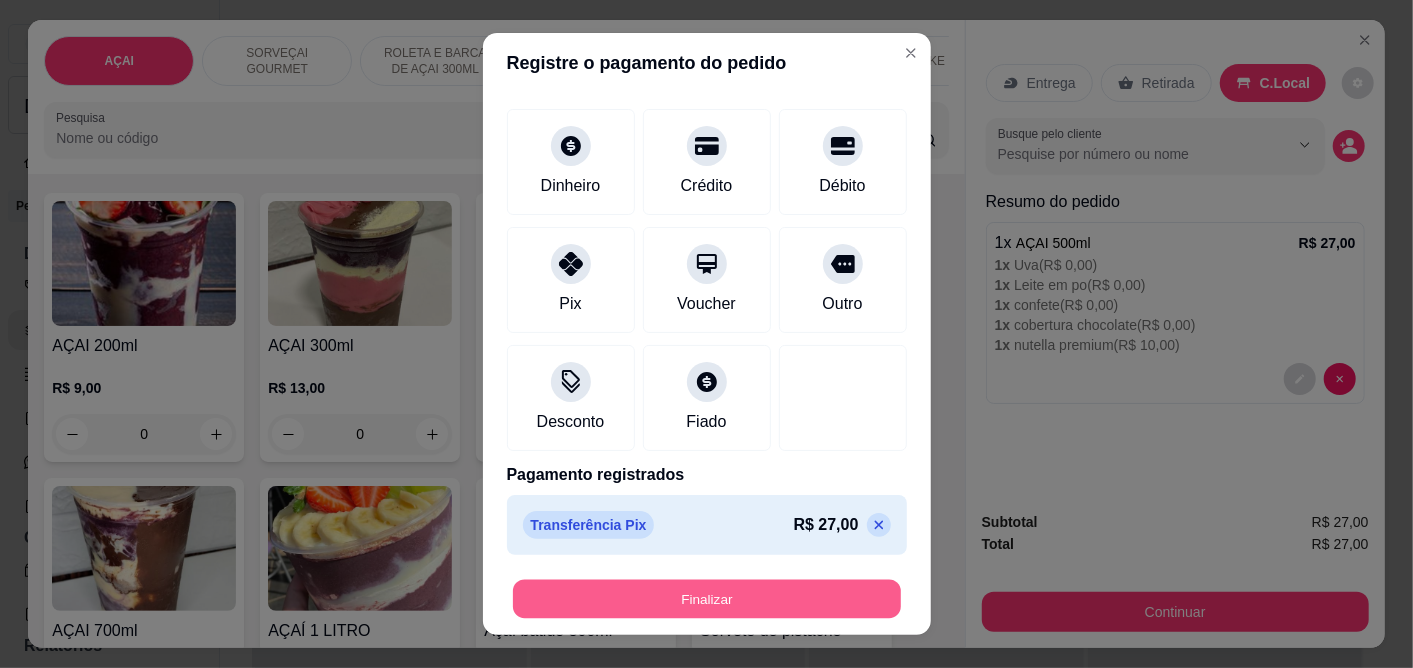click on "Finalizar" at bounding box center [707, 598] 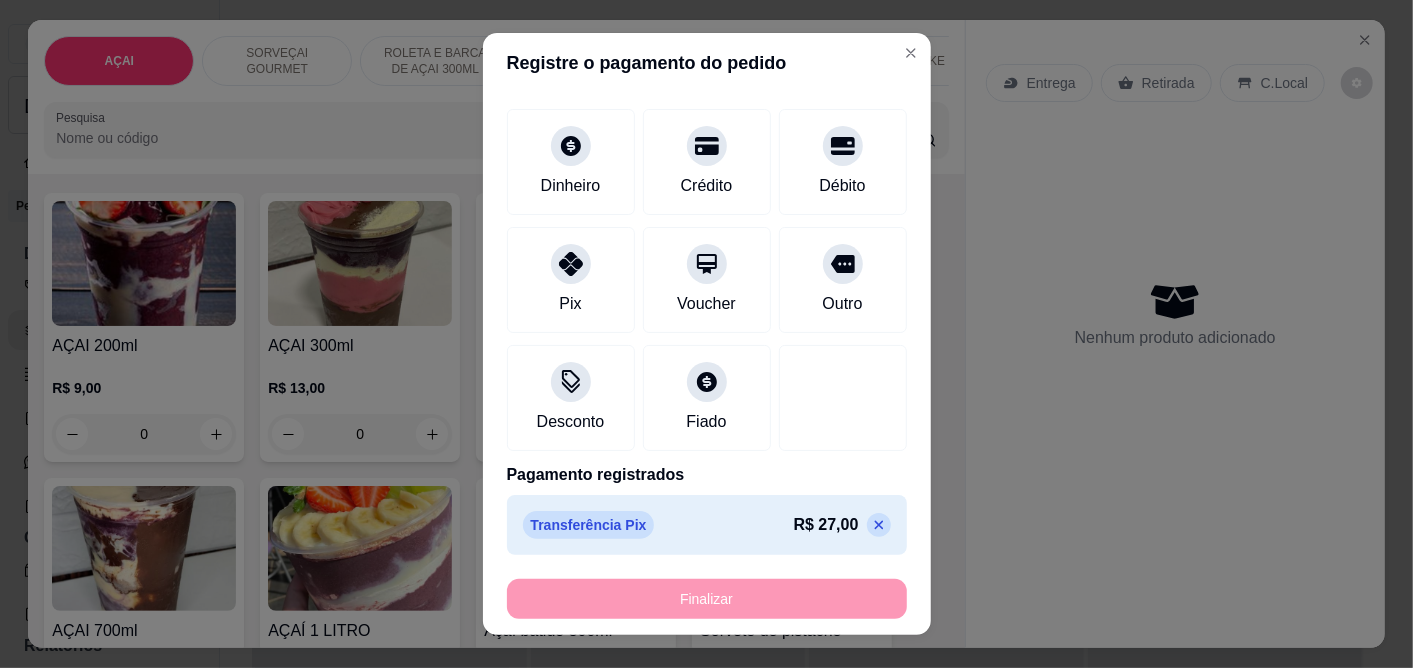 type on "-R$ 27,00" 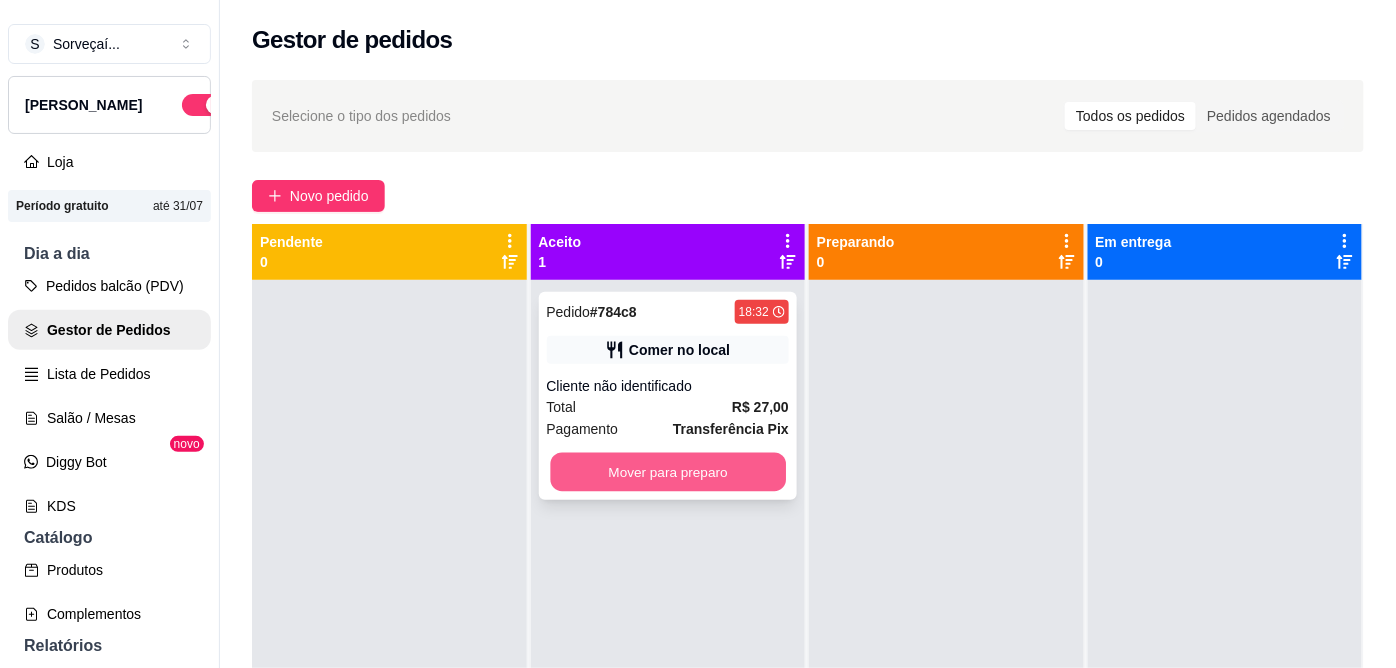 click on "Mover para preparo" at bounding box center (667, 472) 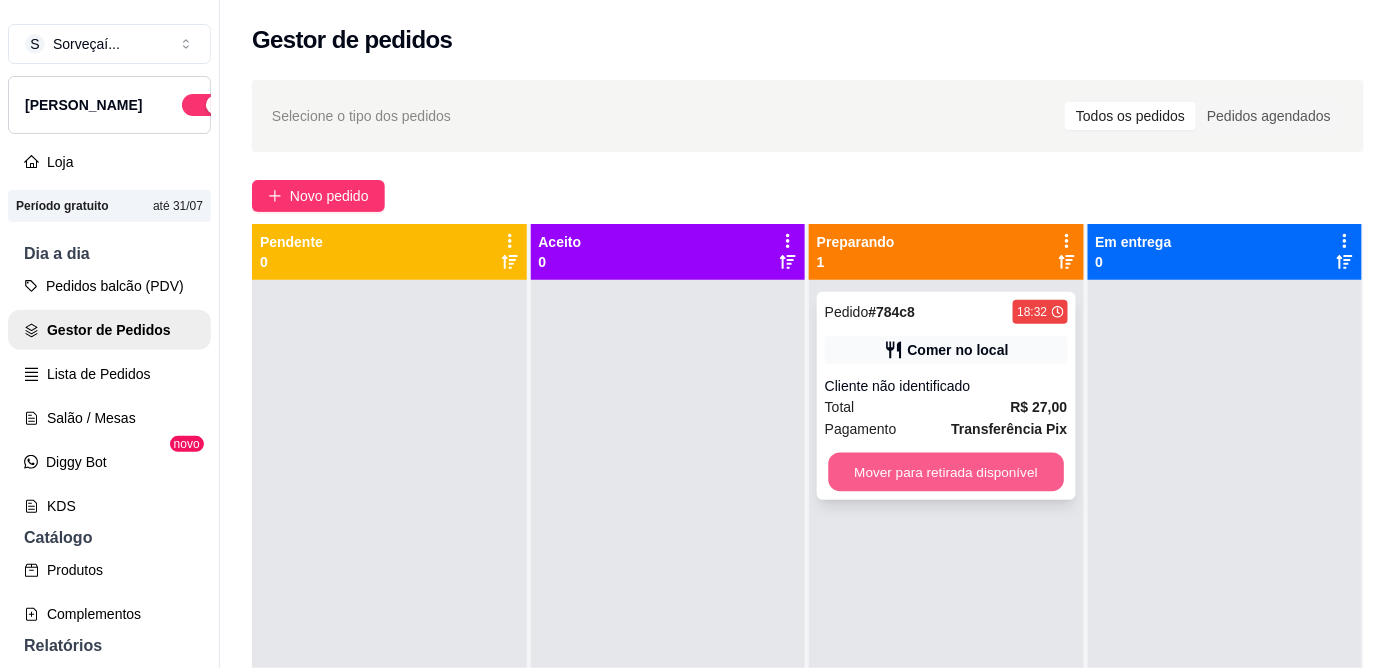 click on "Mover para retirada disponível" at bounding box center [946, 472] 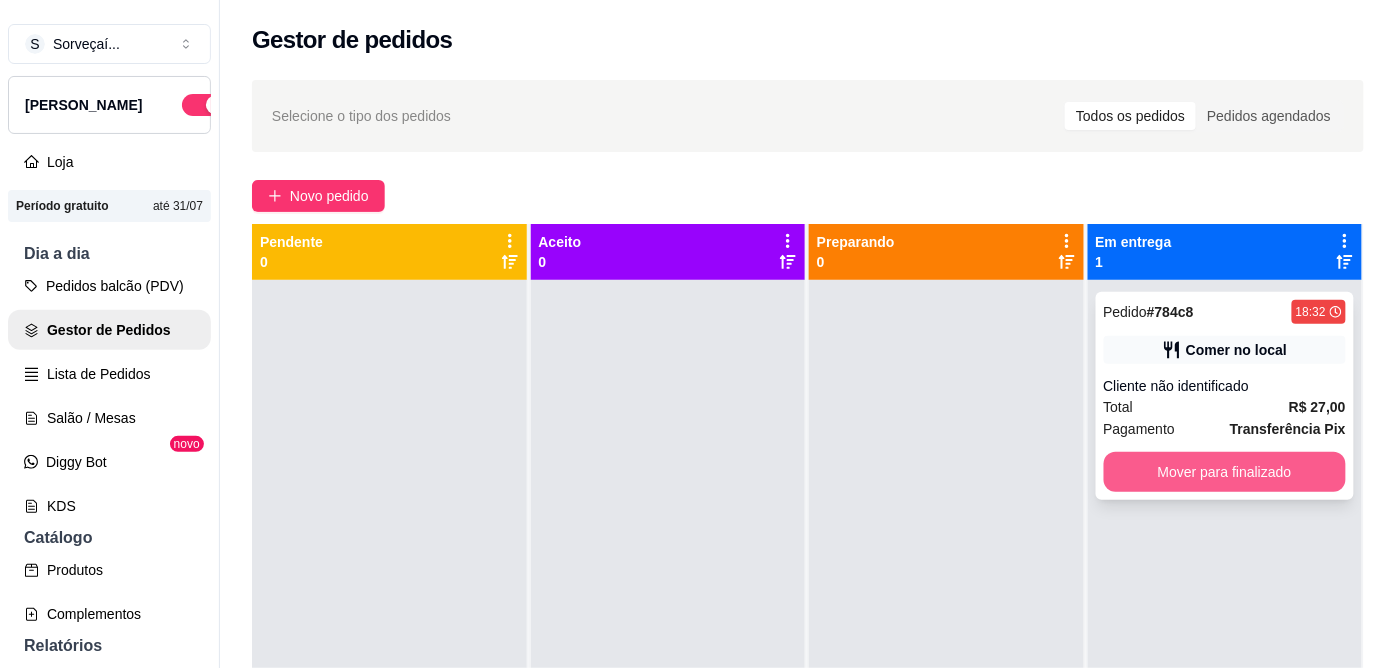 click on "Mover para finalizado" at bounding box center [1225, 472] 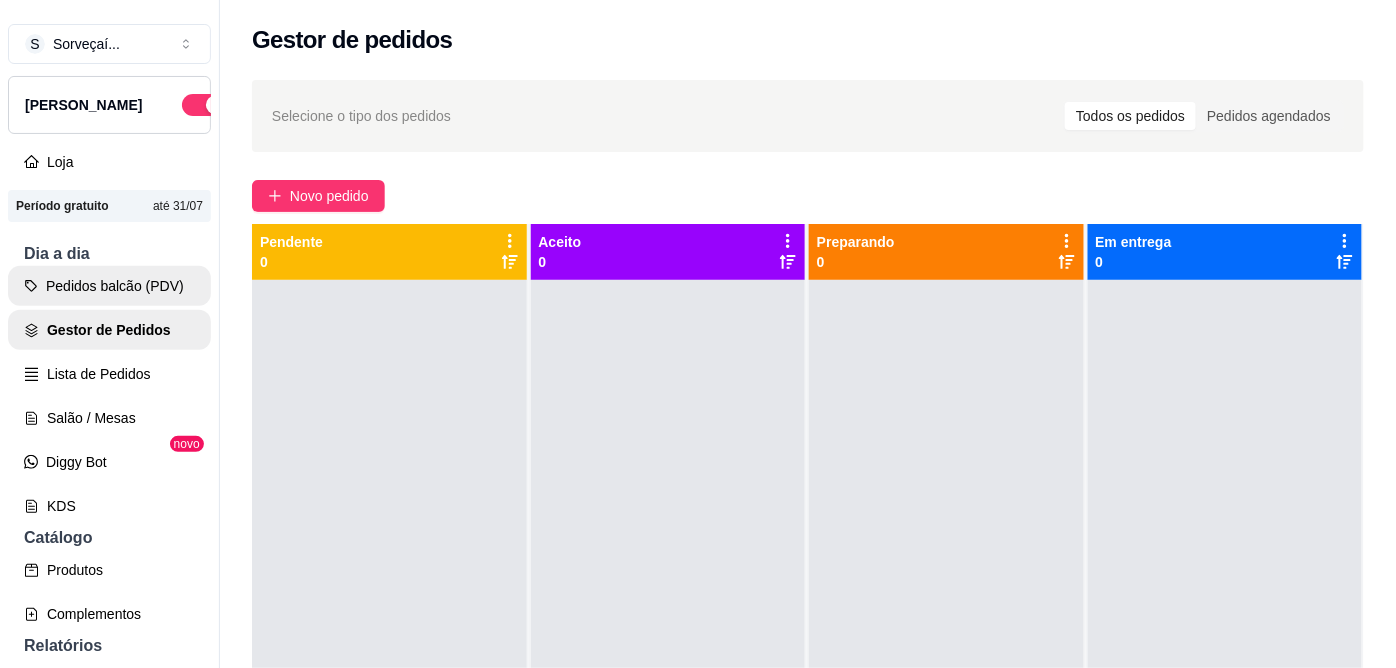 click on "Pedidos balcão (PDV)" at bounding box center (109, 286) 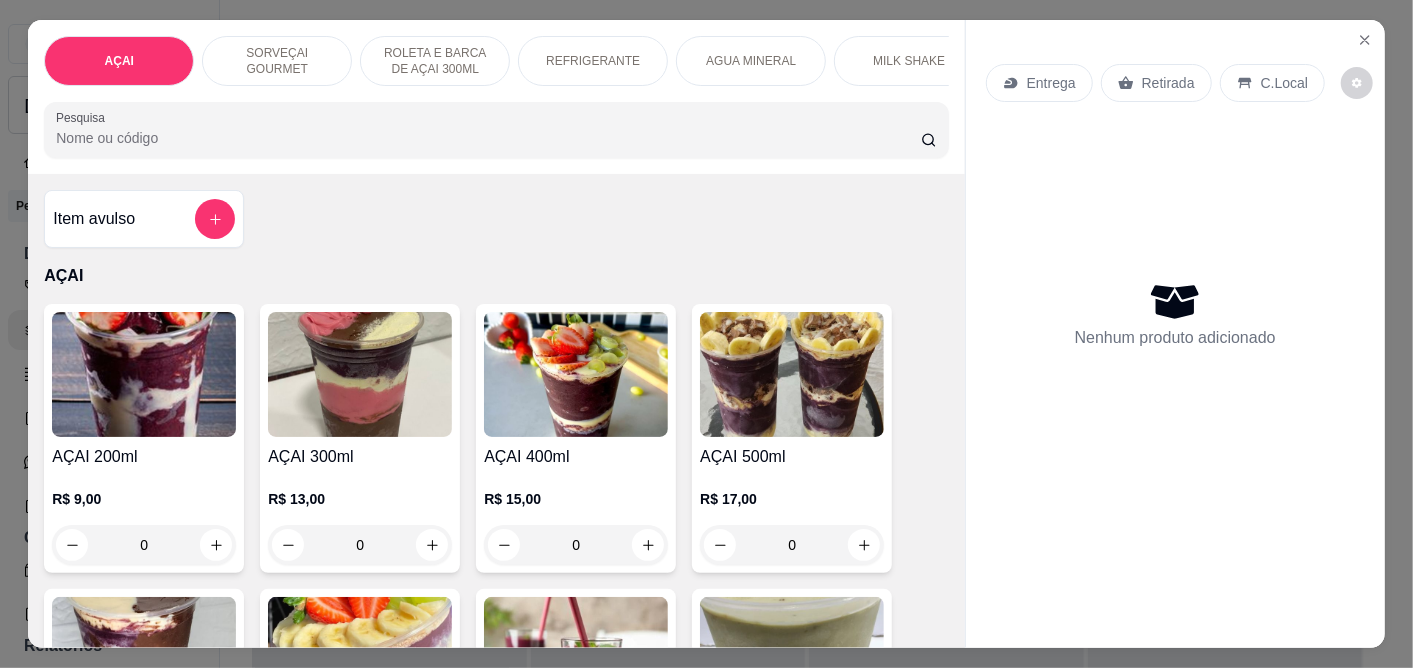 click at bounding box center (792, 374) 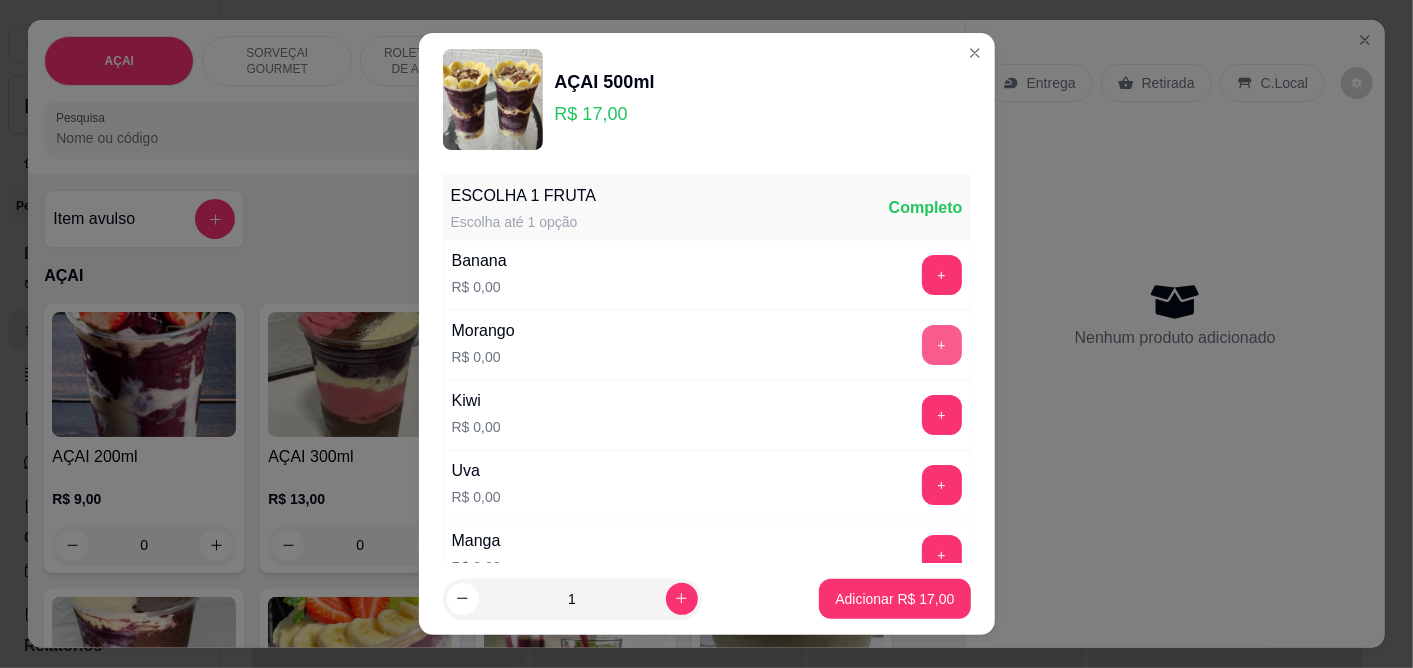 click on "+" at bounding box center [942, 345] 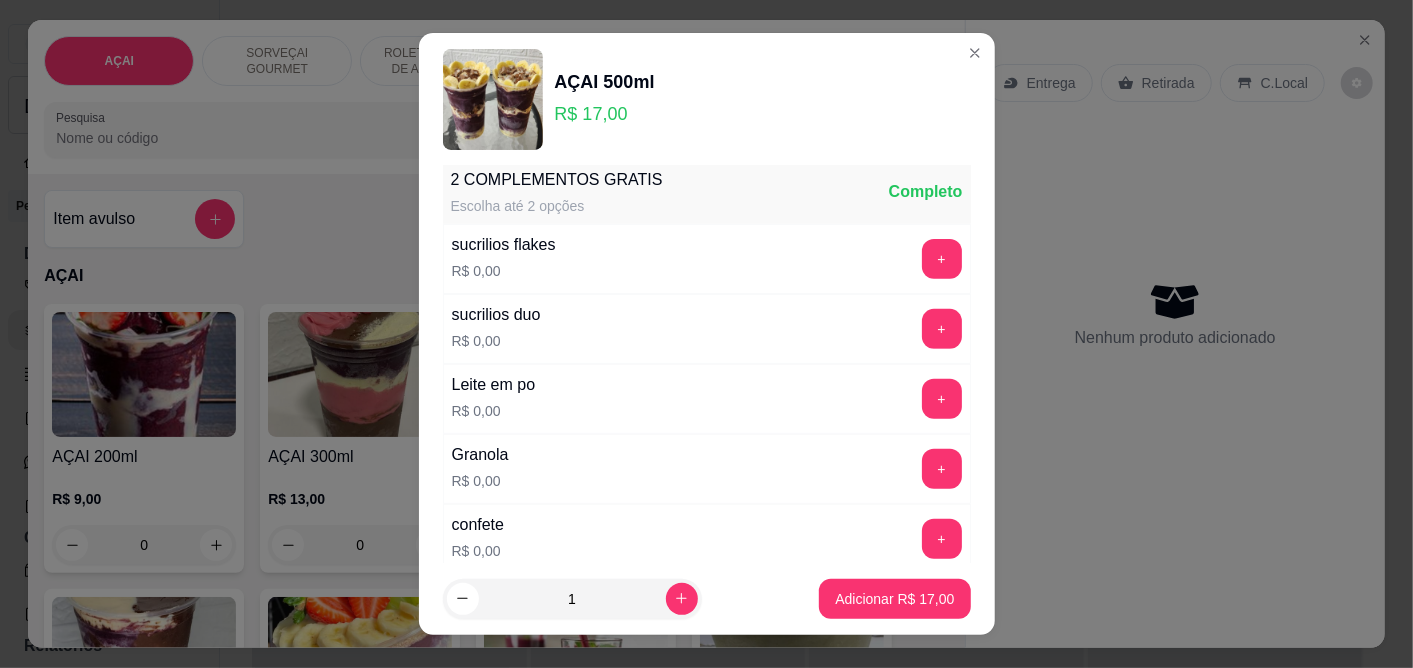 scroll, scrollTop: 444, scrollLeft: 0, axis: vertical 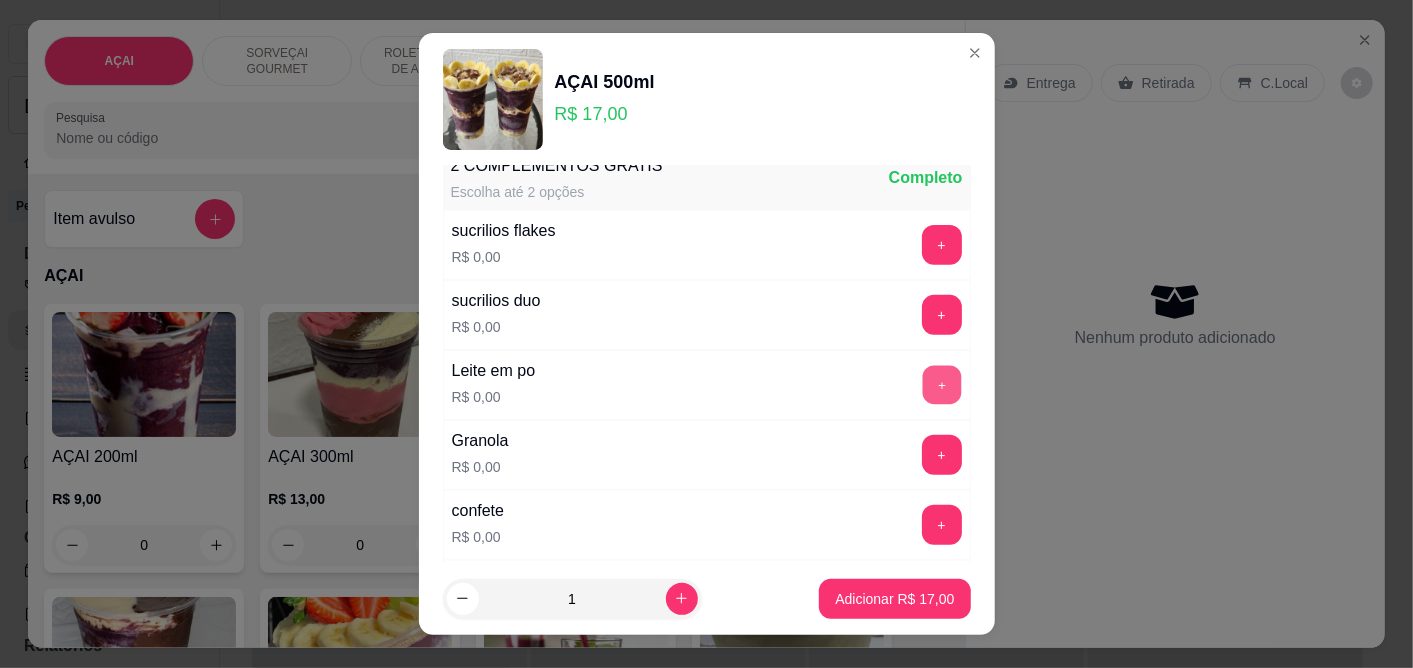 click on "+" at bounding box center (941, 384) 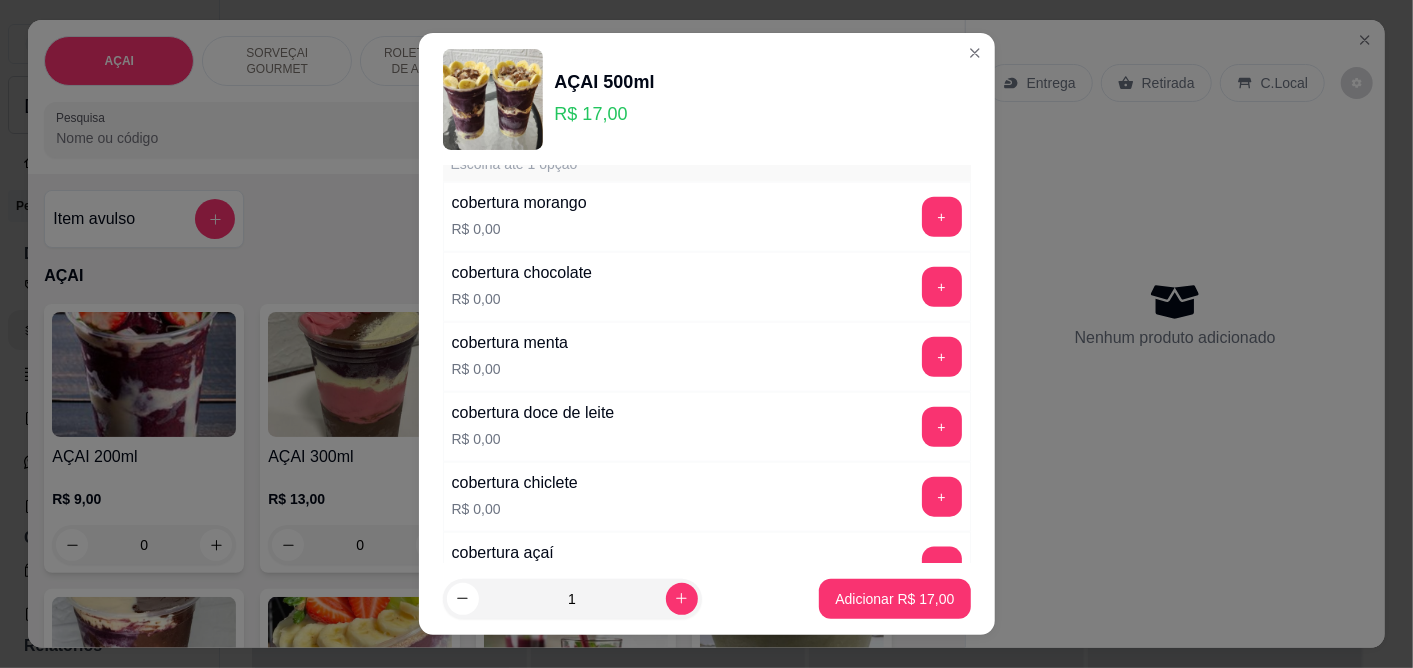 scroll, scrollTop: 1222, scrollLeft: 0, axis: vertical 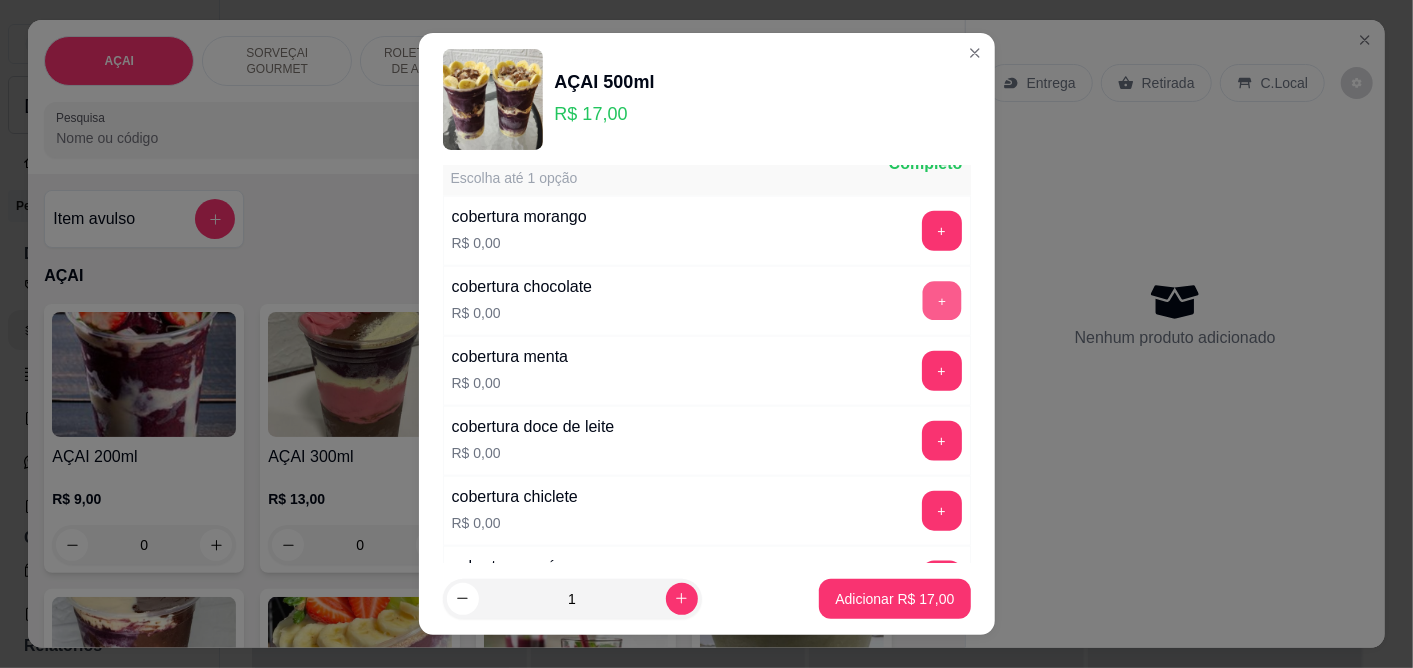 click on "+" at bounding box center [941, 300] 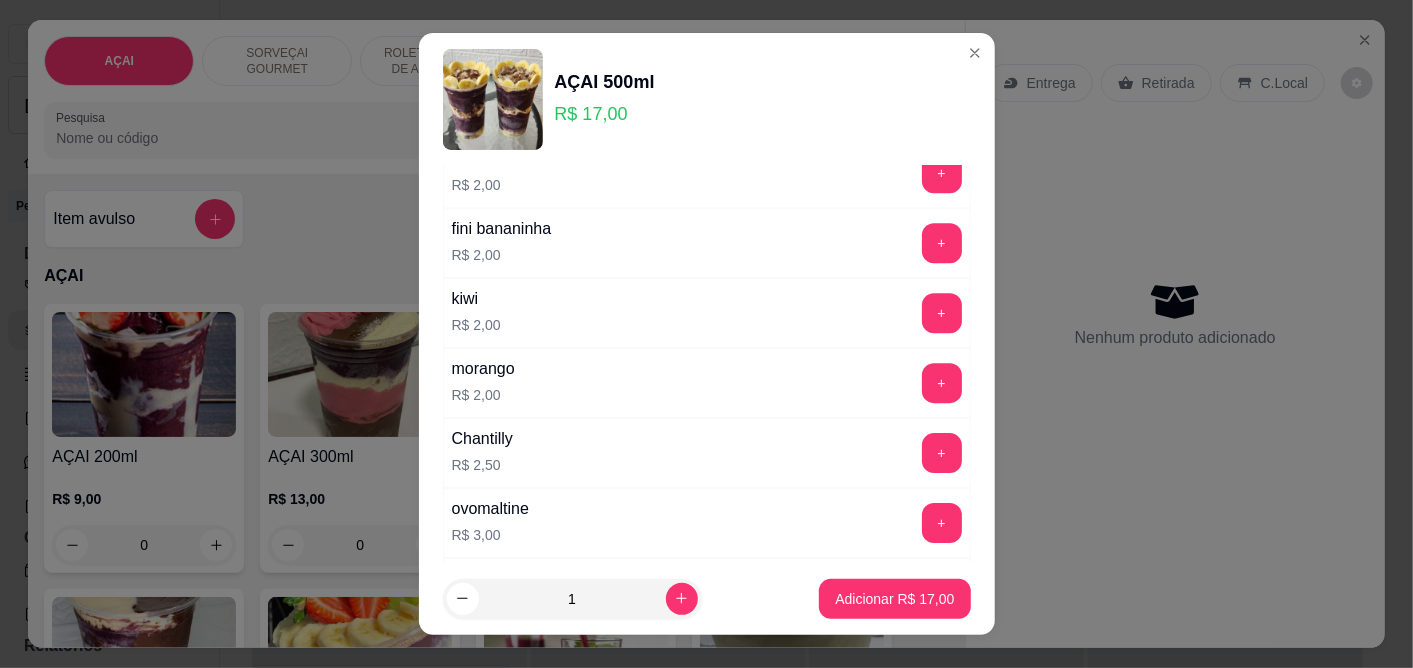 scroll, scrollTop: 4230, scrollLeft: 0, axis: vertical 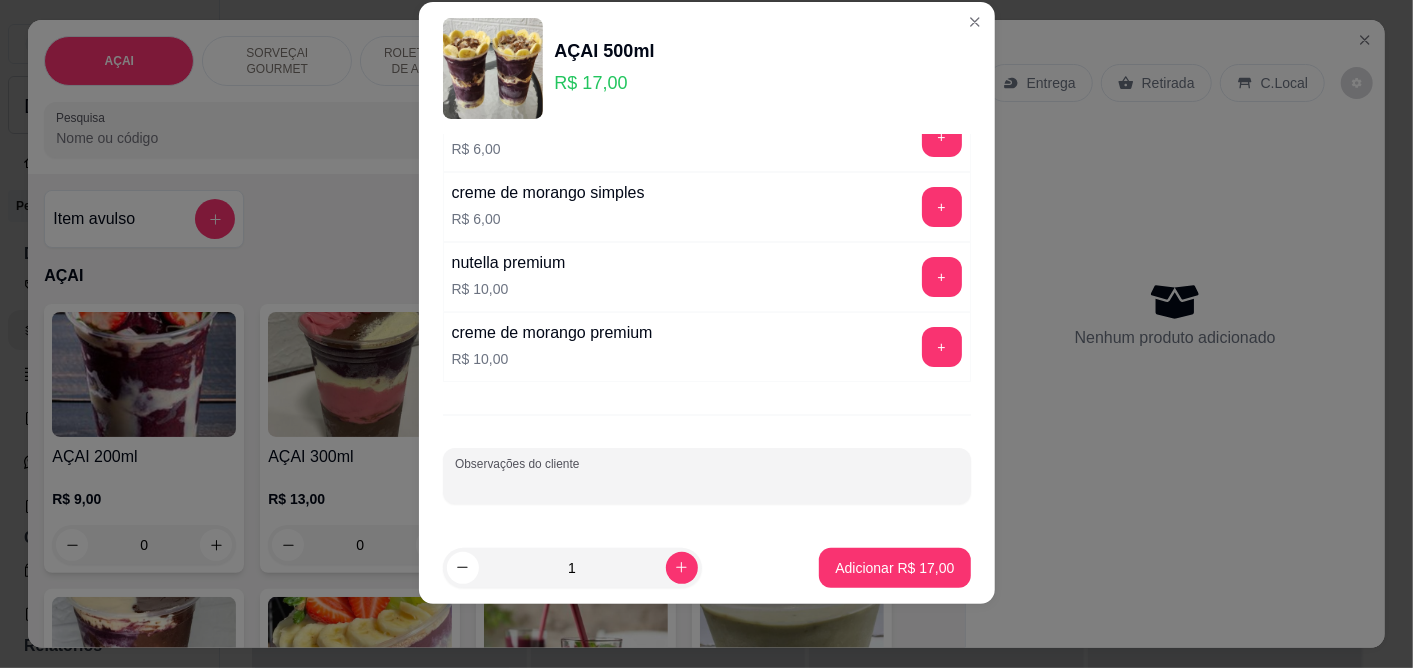 click on "Observações do cliente" at bounding box center [707, 484] 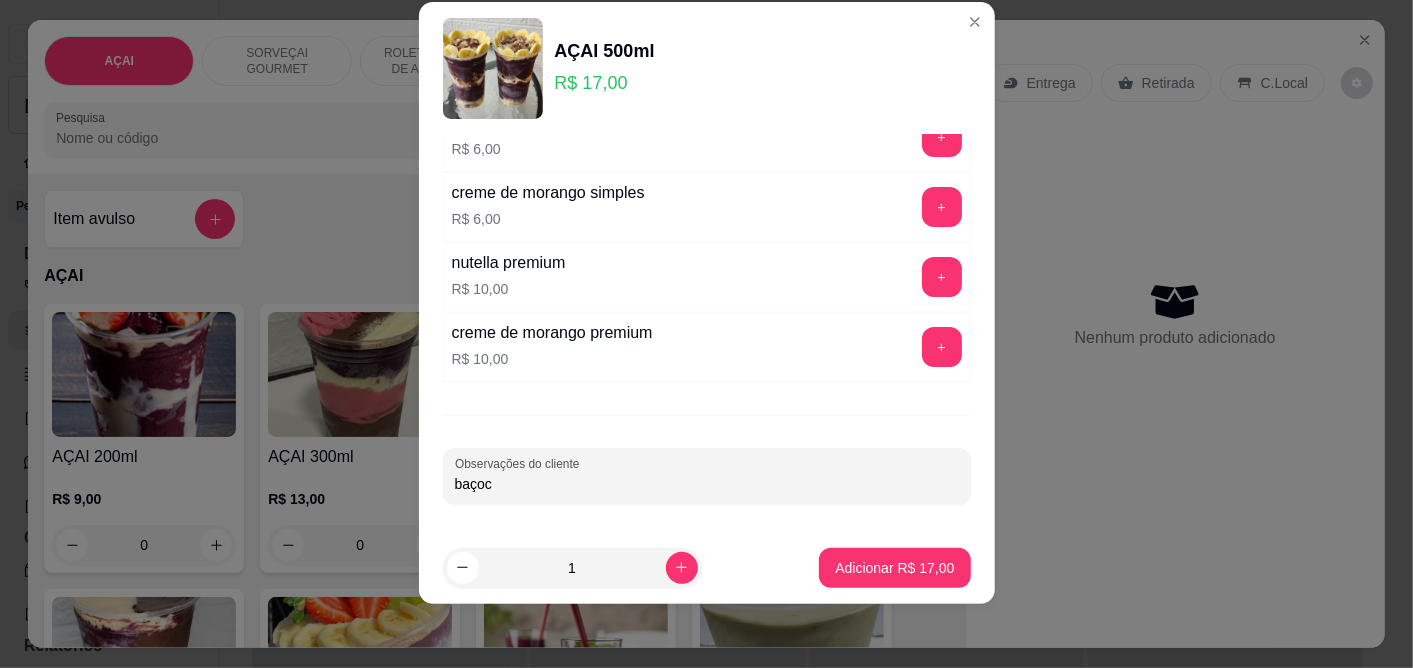 type on "baçoca" 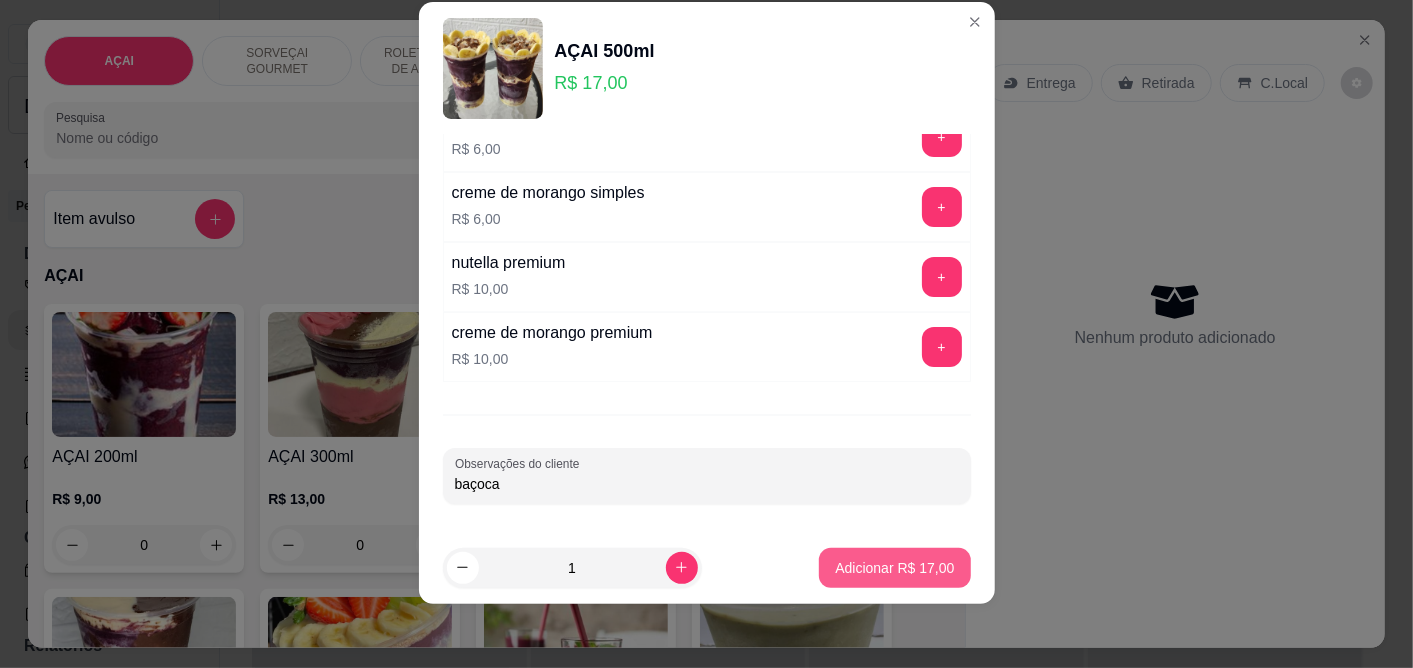 click on "Adicionar   R$ 17,00" at bounding box center (894, 568) 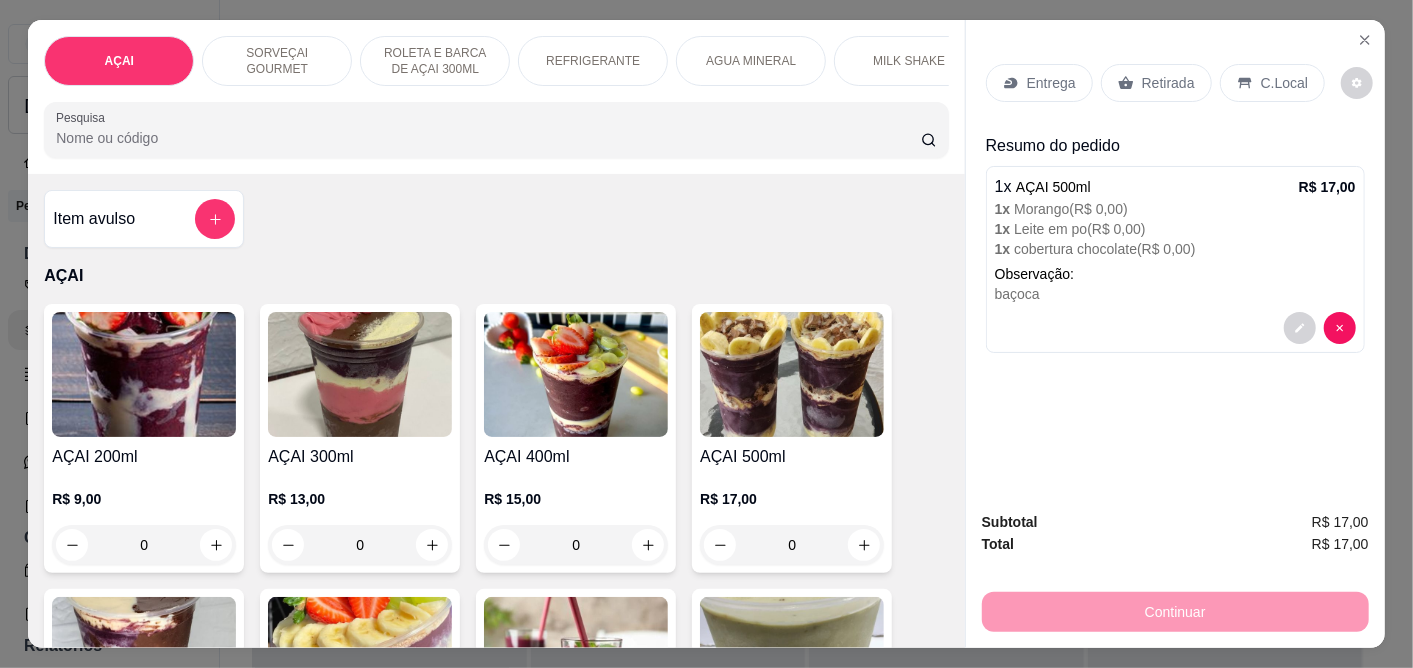click on "C.Local" at bounding box center (1284, 83) 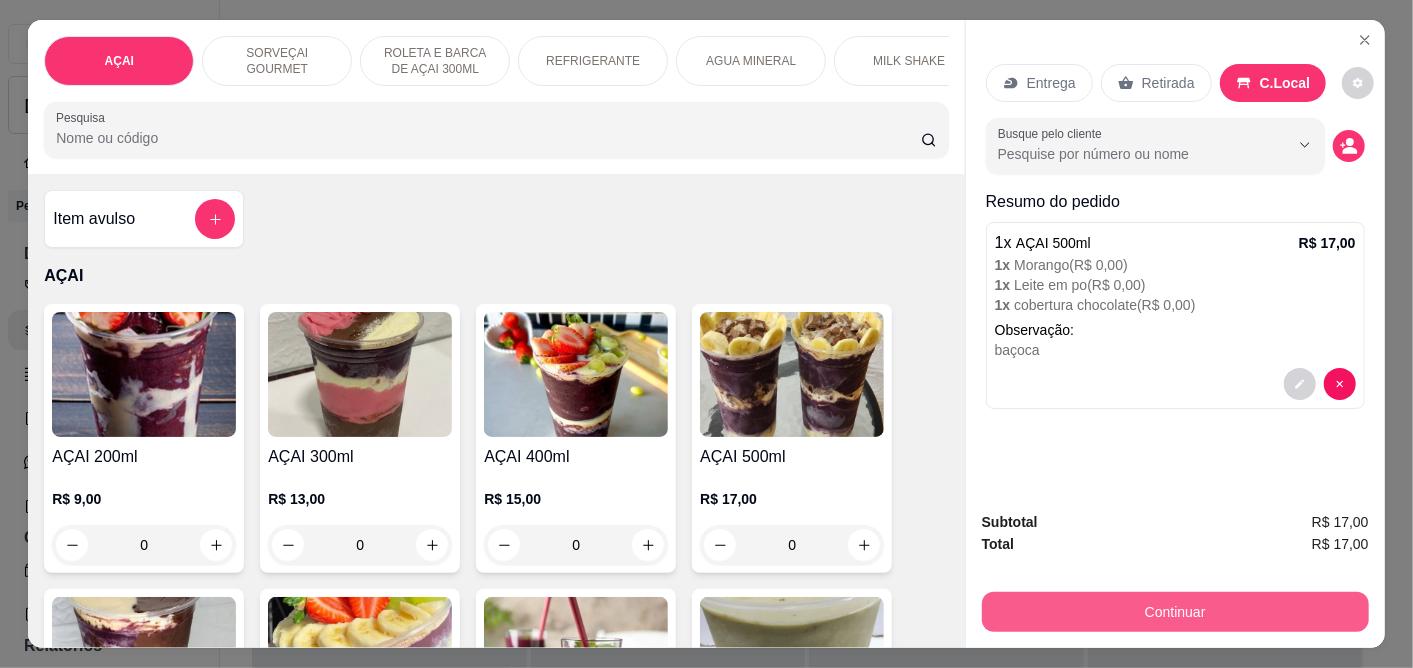 click on "Continuar" at bounding box center (1175, 612) 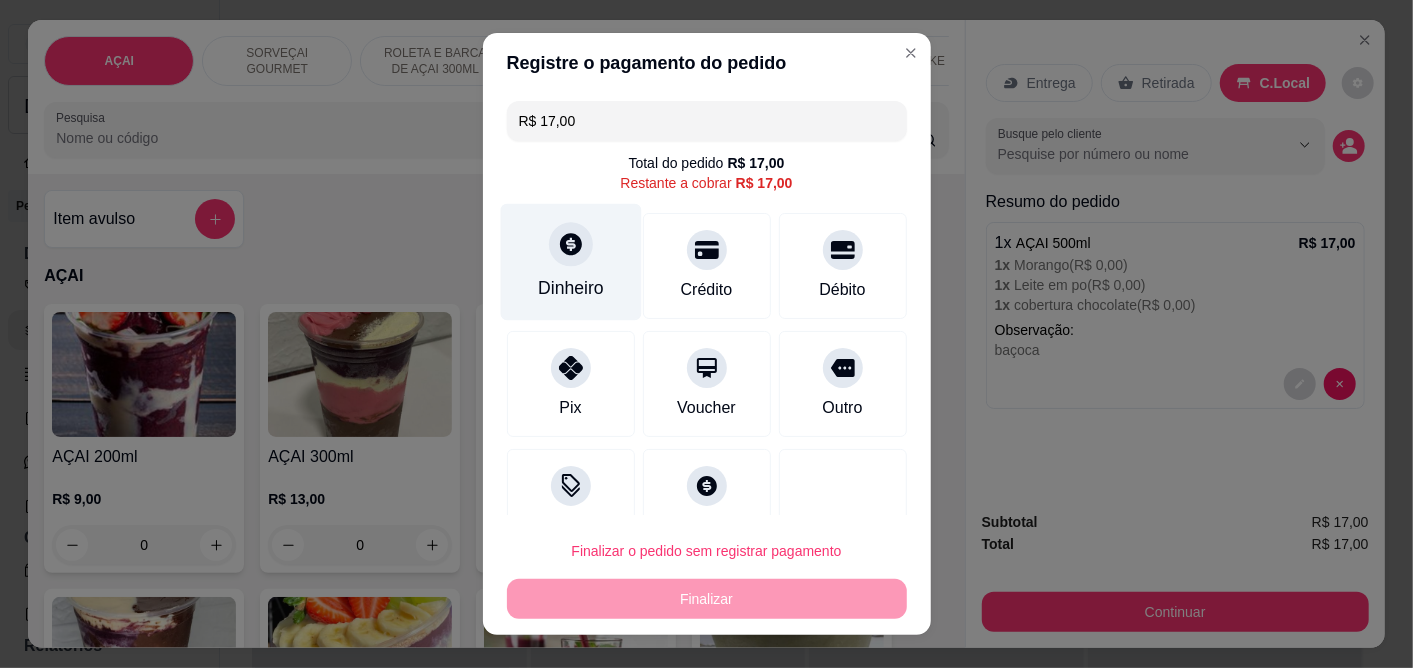 click 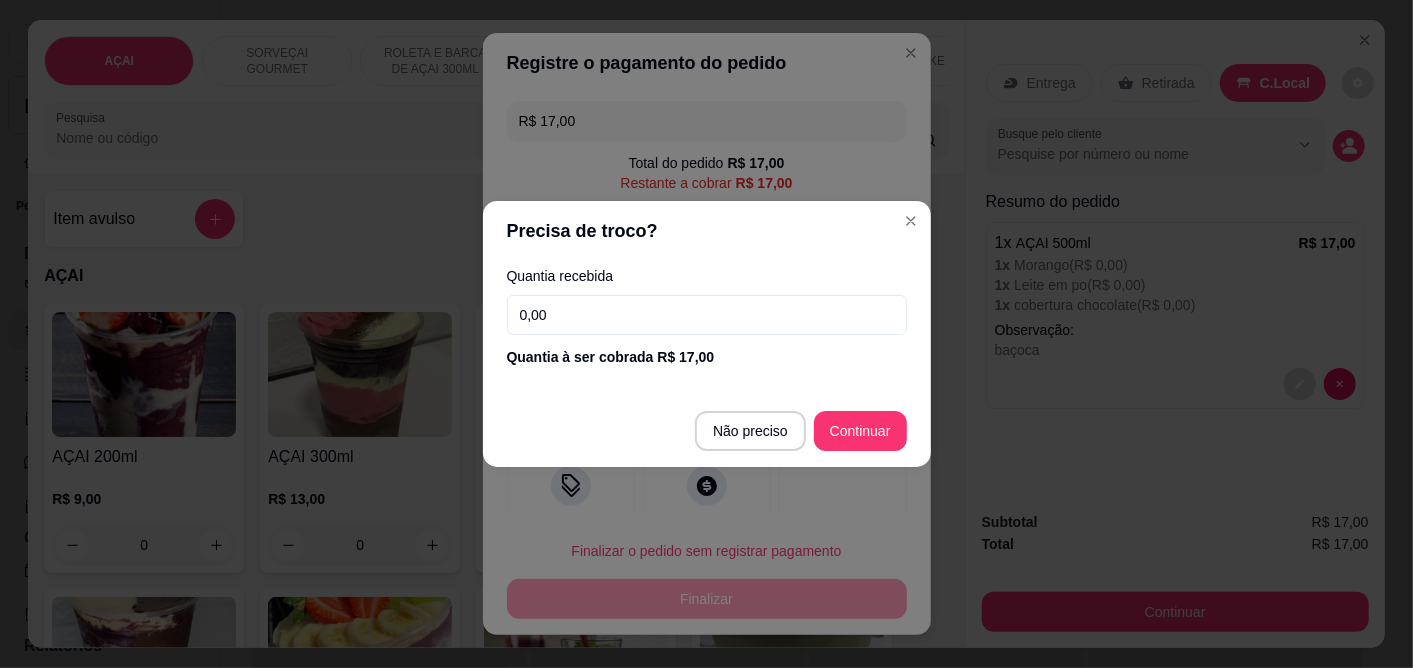 click on "0,00" at bounding box center (707, 315) 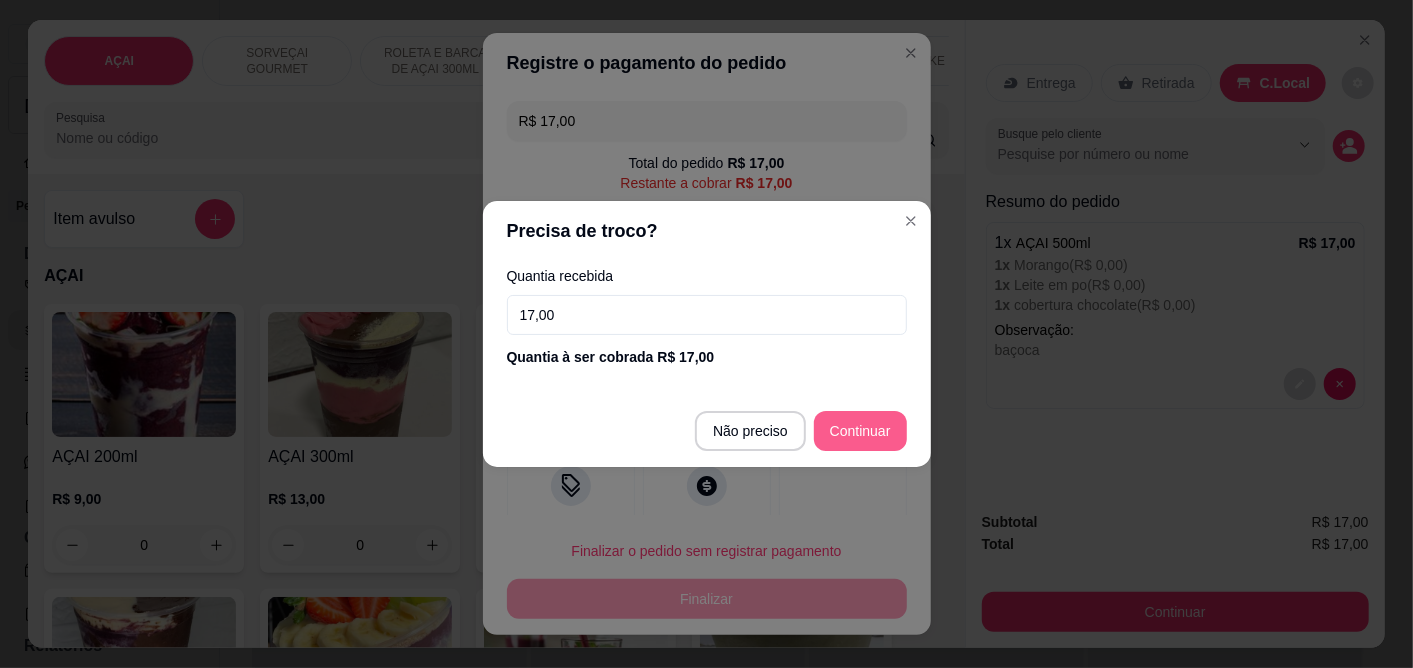 type on "17,00" 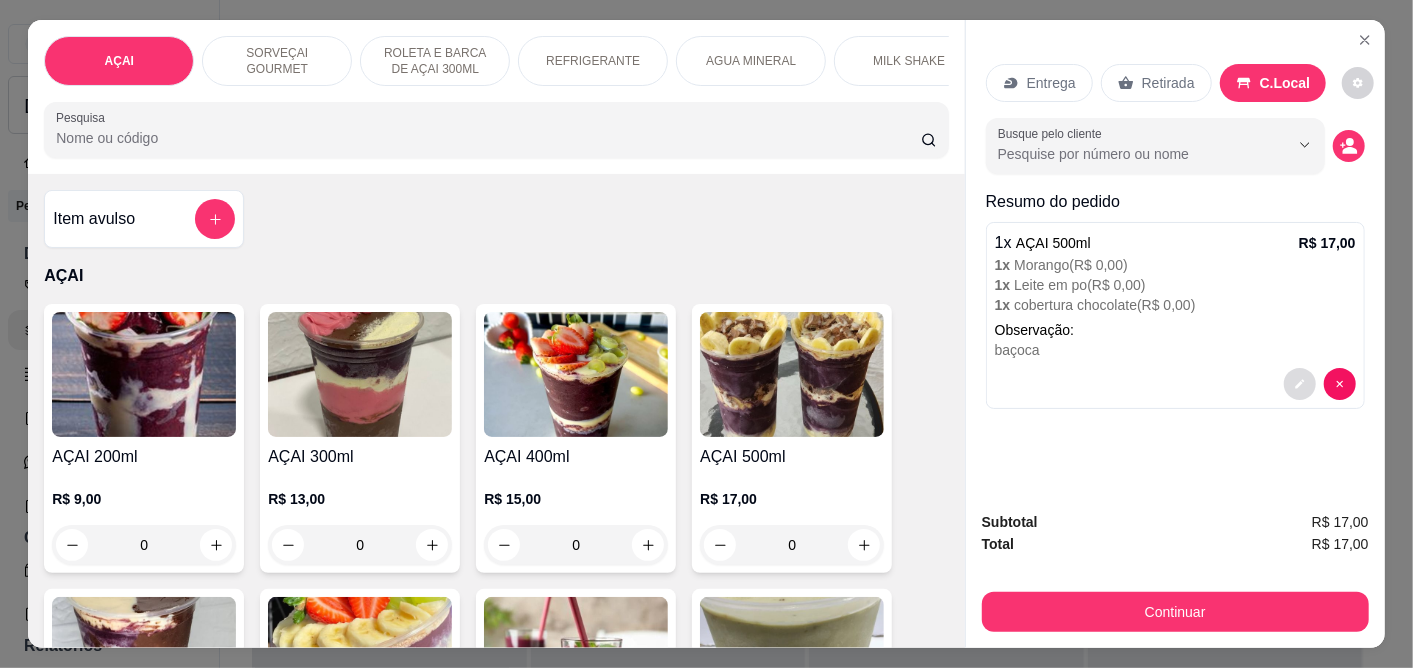 click at bounding box center [1300, 384] 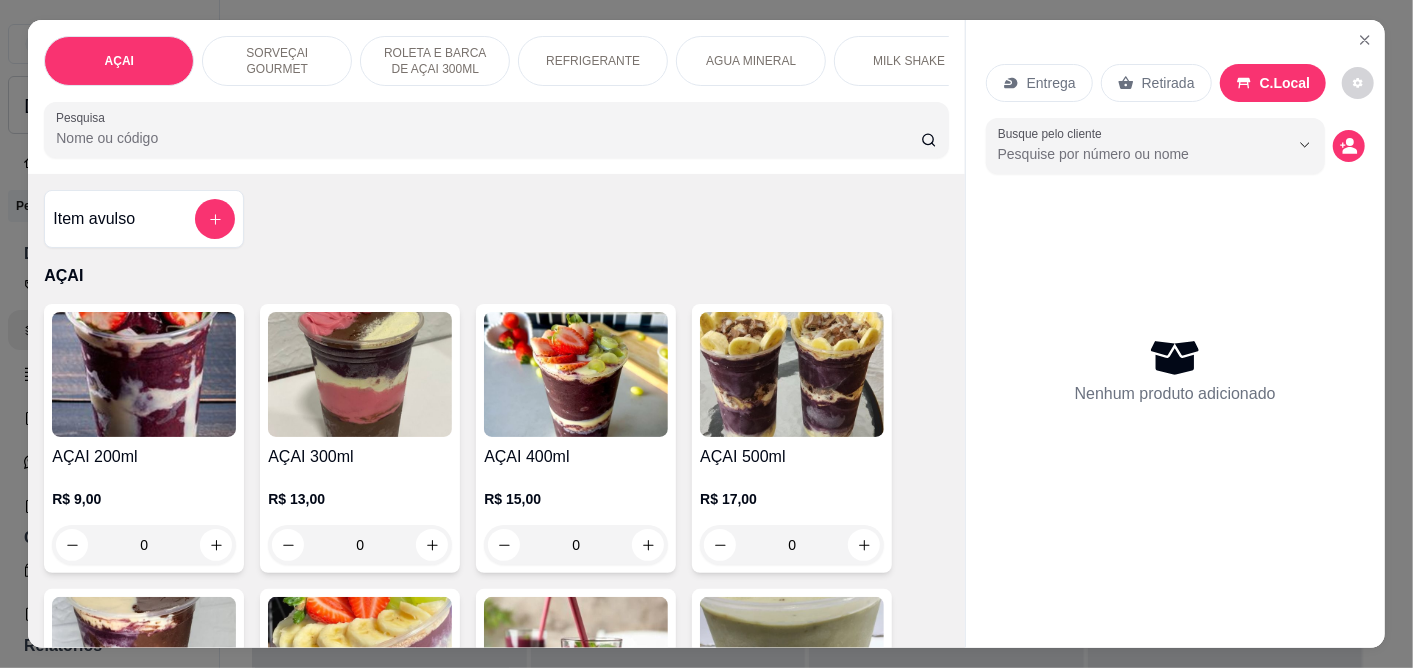 click at bounding box center [576, 374] 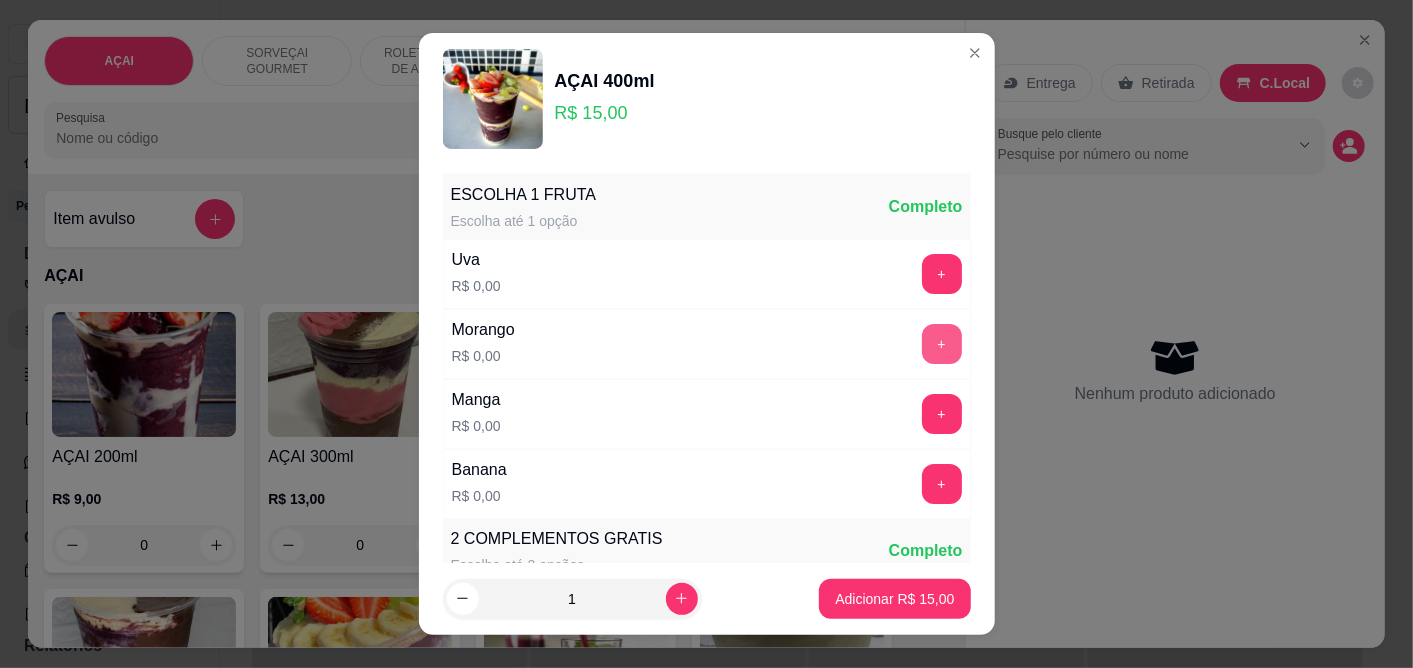 click on "+" at bounding box center [942, 344] 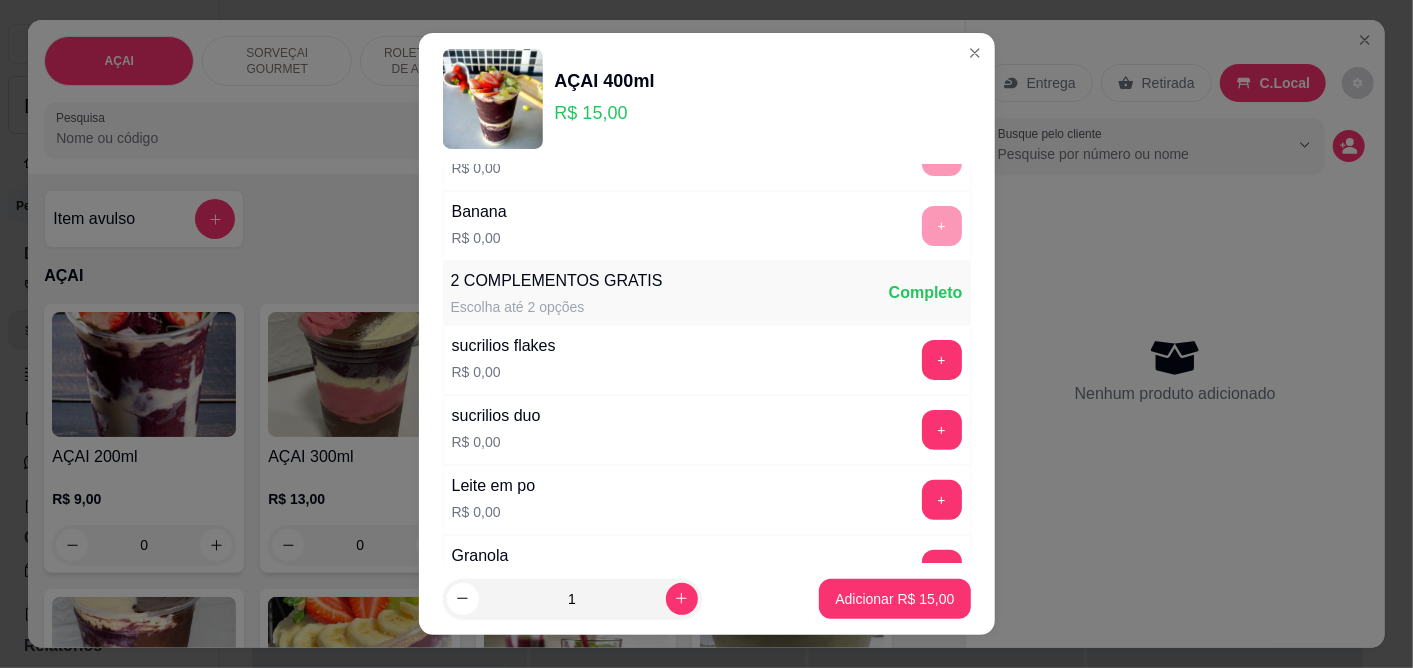scroll, scrollTop: 333, scrollLeft: 0, axis: vertical 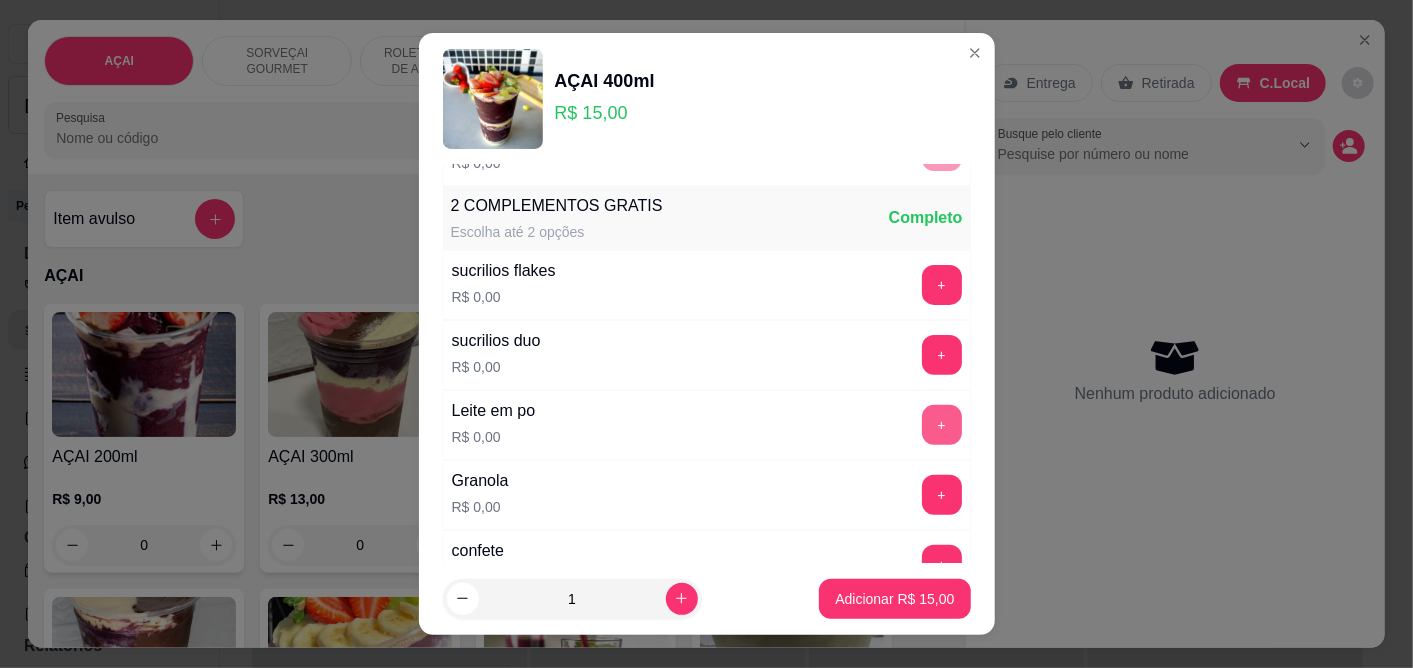 click on "+" at bounding box center [942, 425] 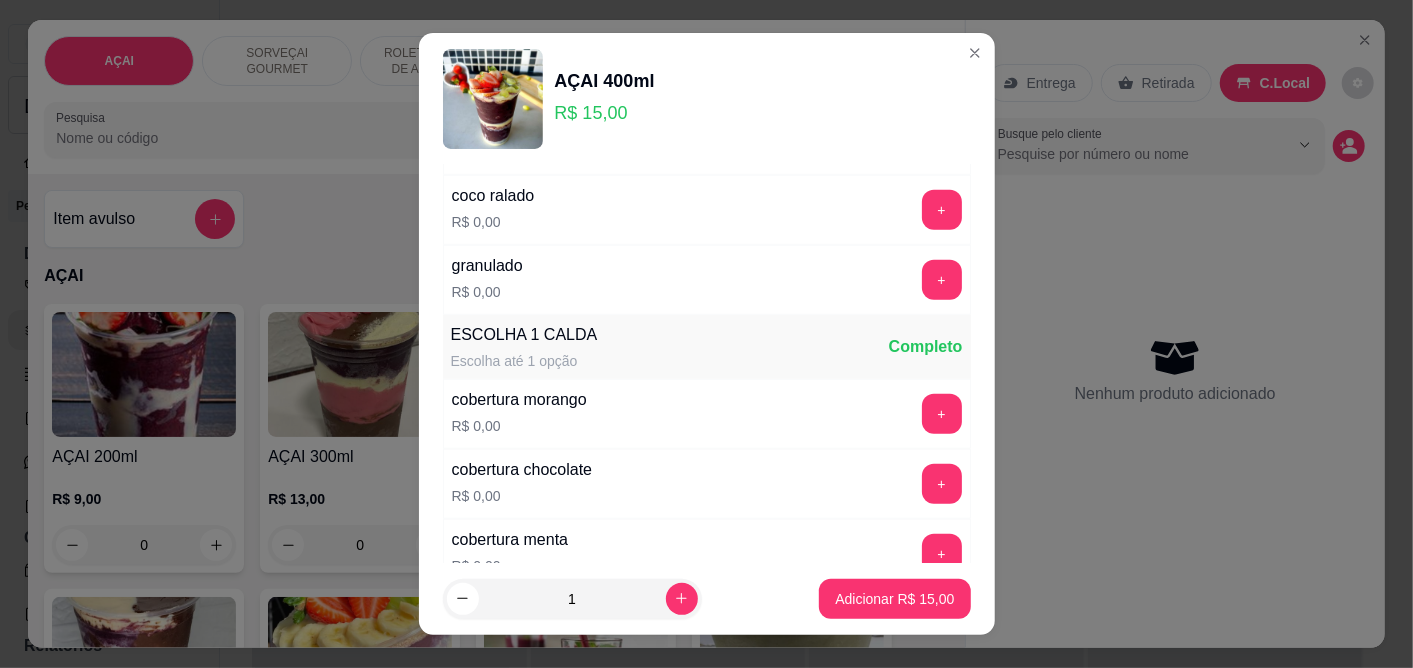 scroll, scrollTop: 1000, scrollLeft: 0, axis: vertical 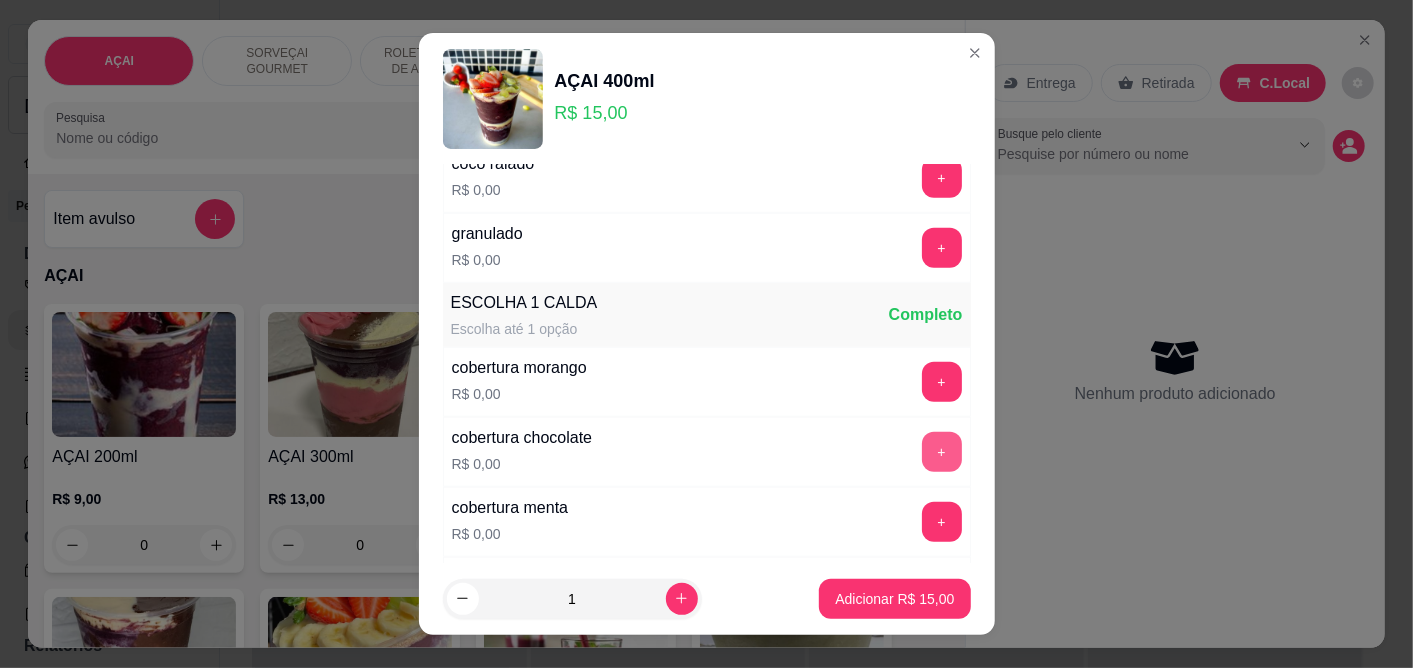 click on "+" at bounding box center (942, 452) 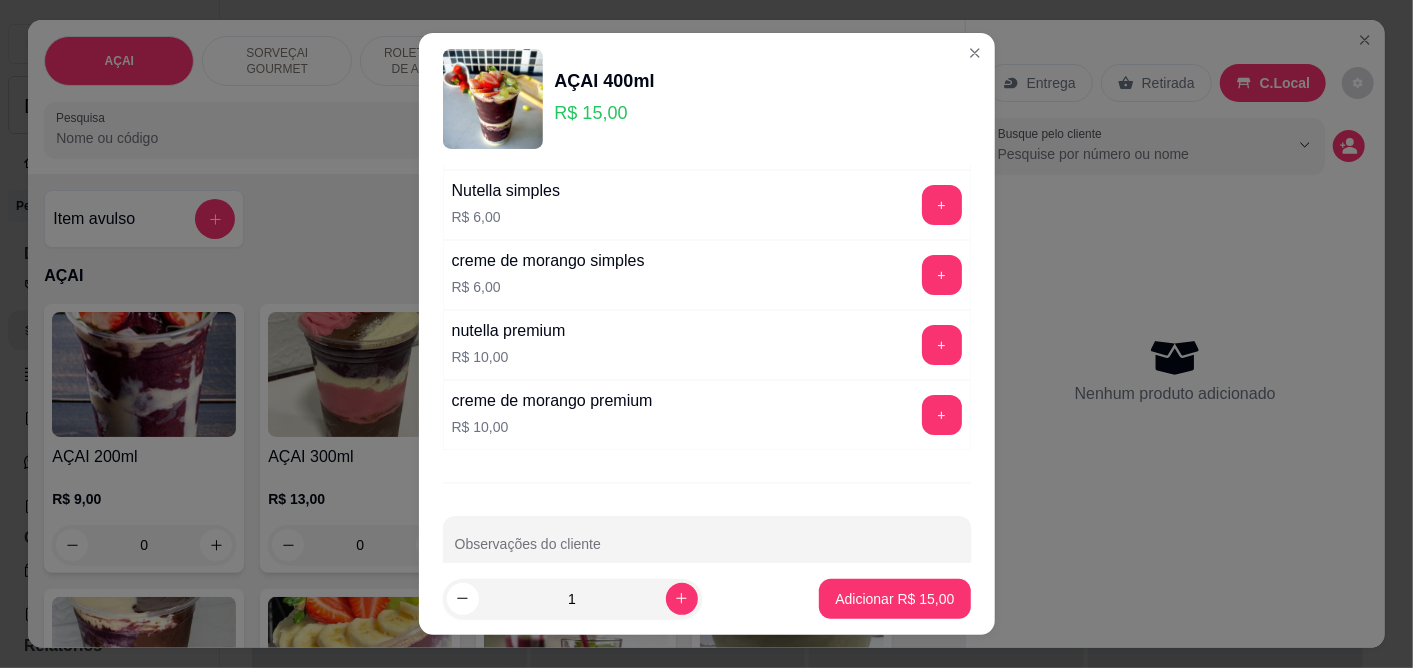 scroll, scrollTop: 4160, scrollLeft: 0, axis: vertical 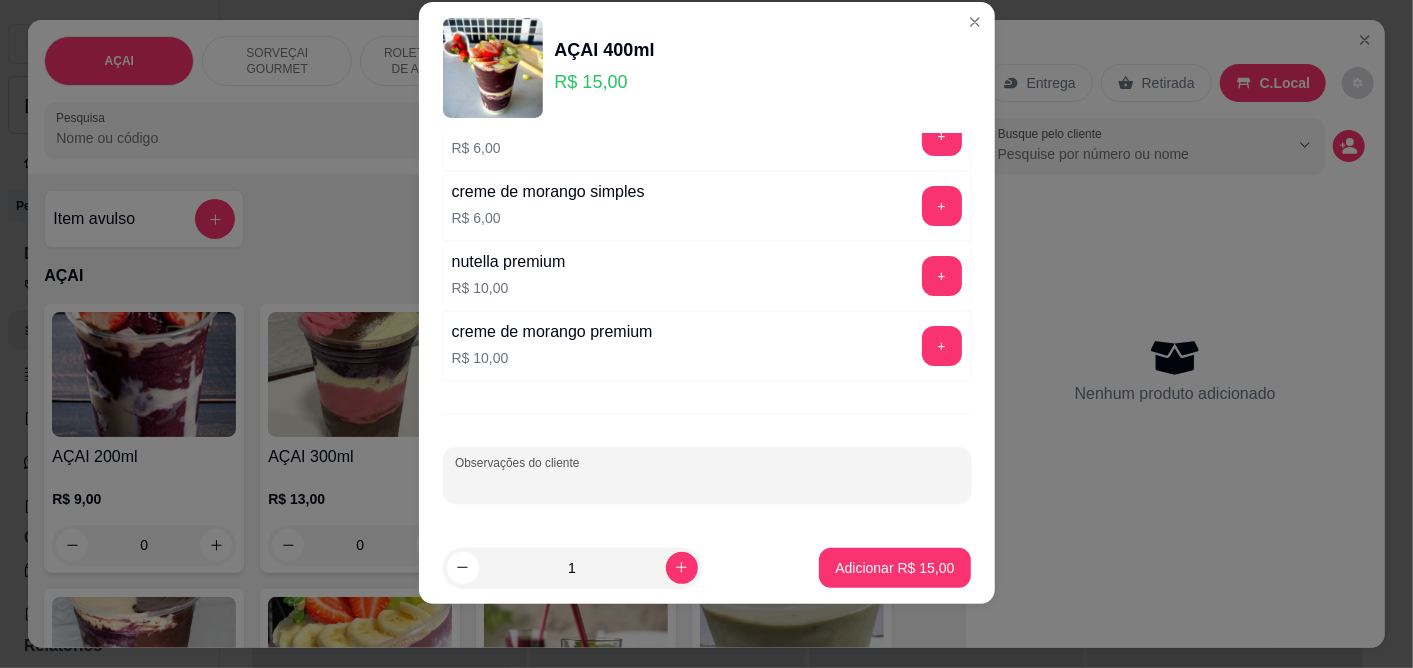 click on "Observações do cliente" at bounding box center [707, 483] 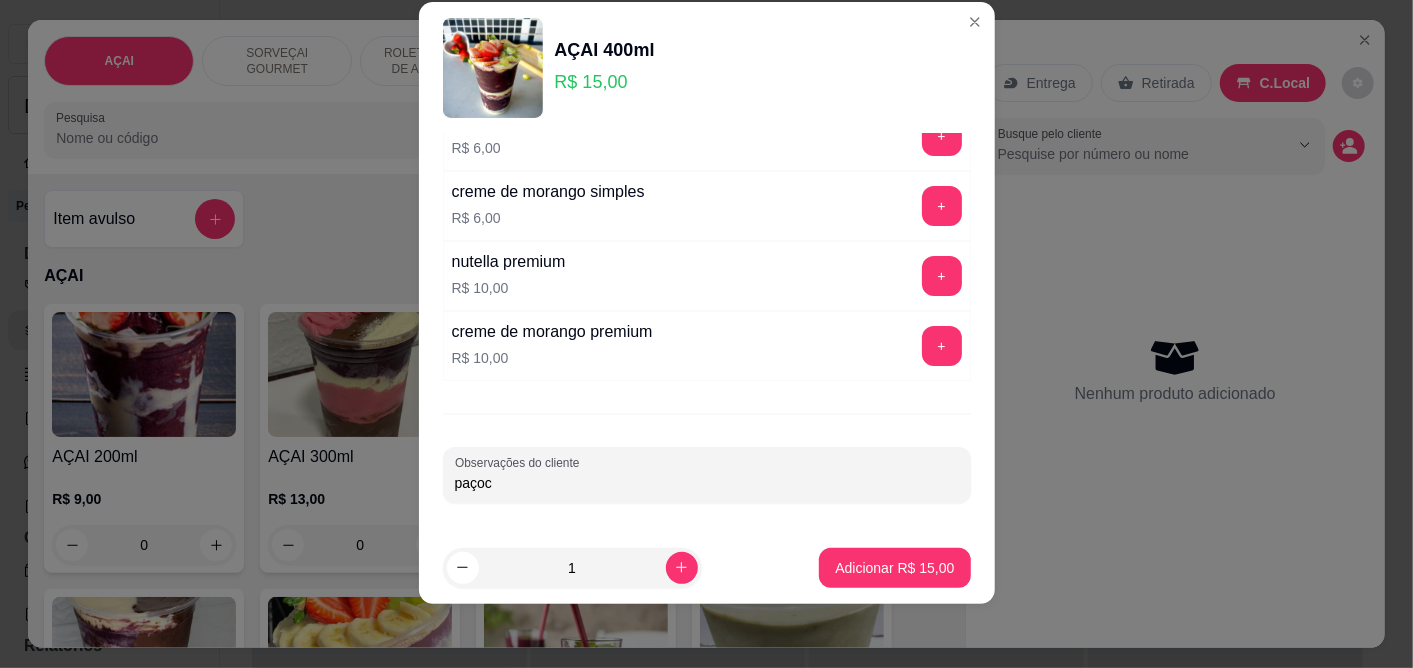 type on "paçoca" 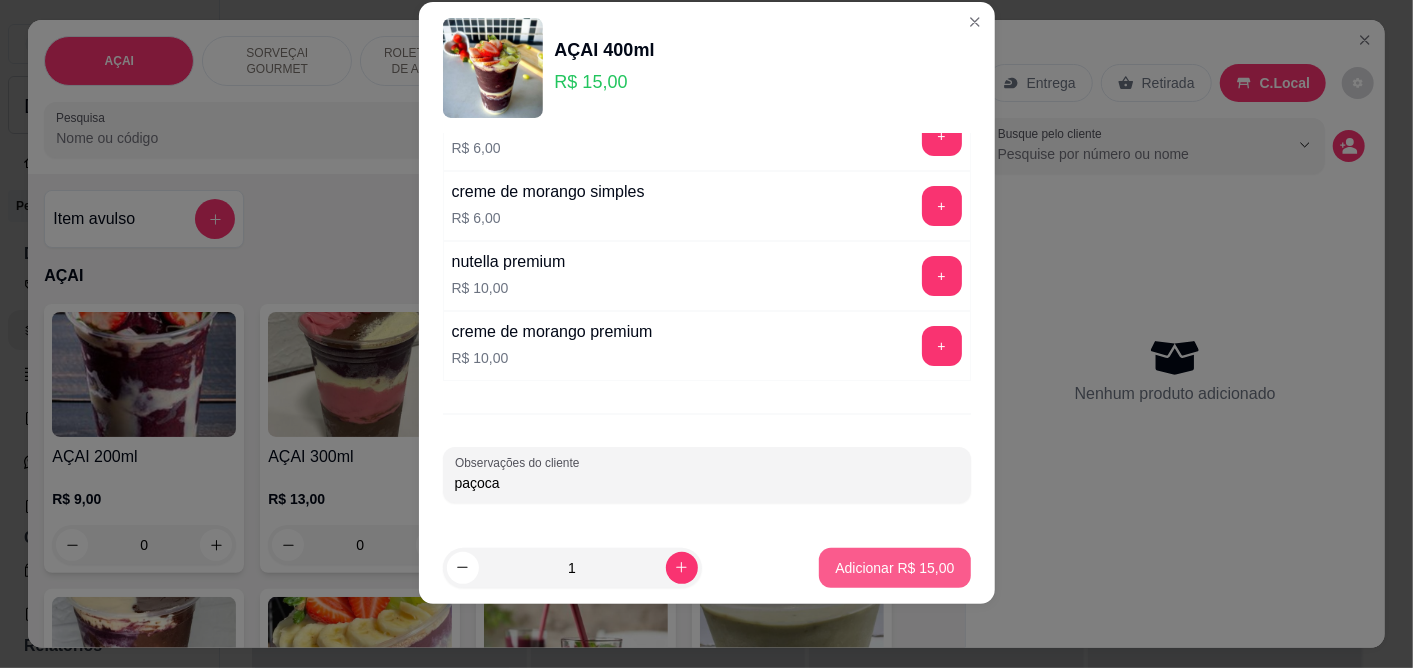 click on "Adicionar   R$ 15,00" at bounding box center (894, 568) 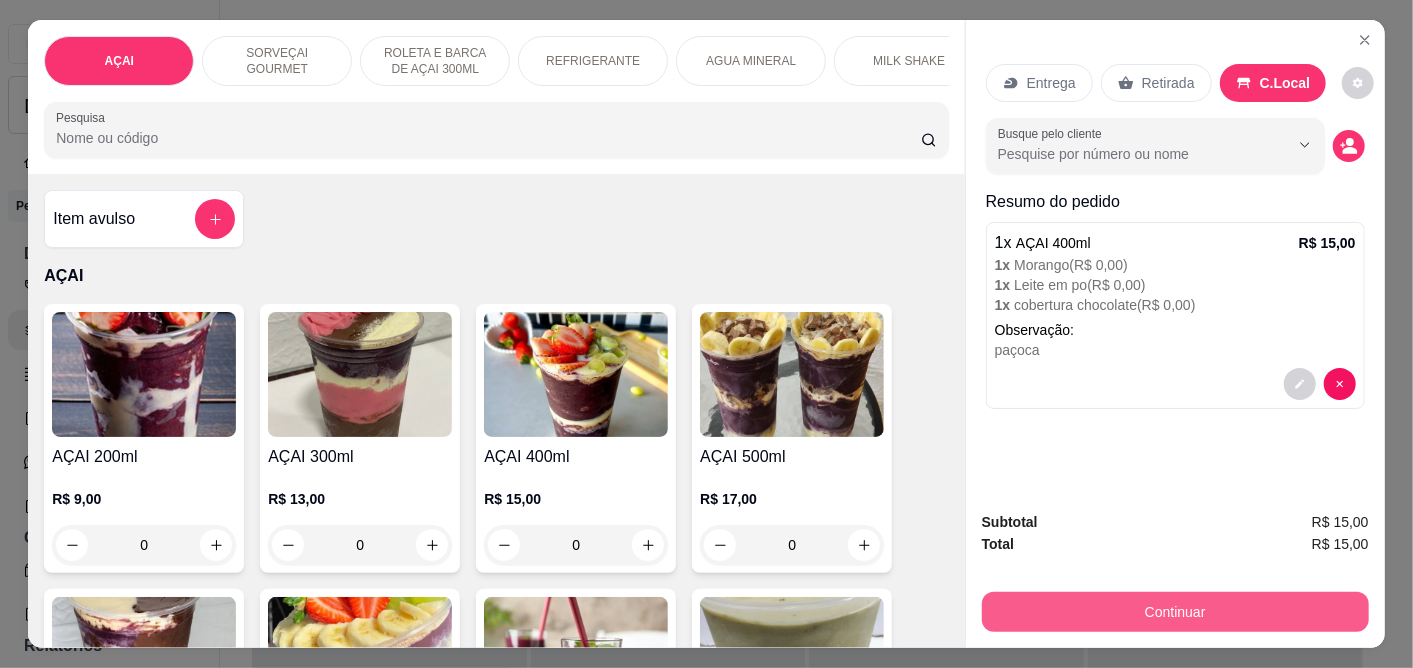 click on "Continuar" at bounding box center [1175, 612] 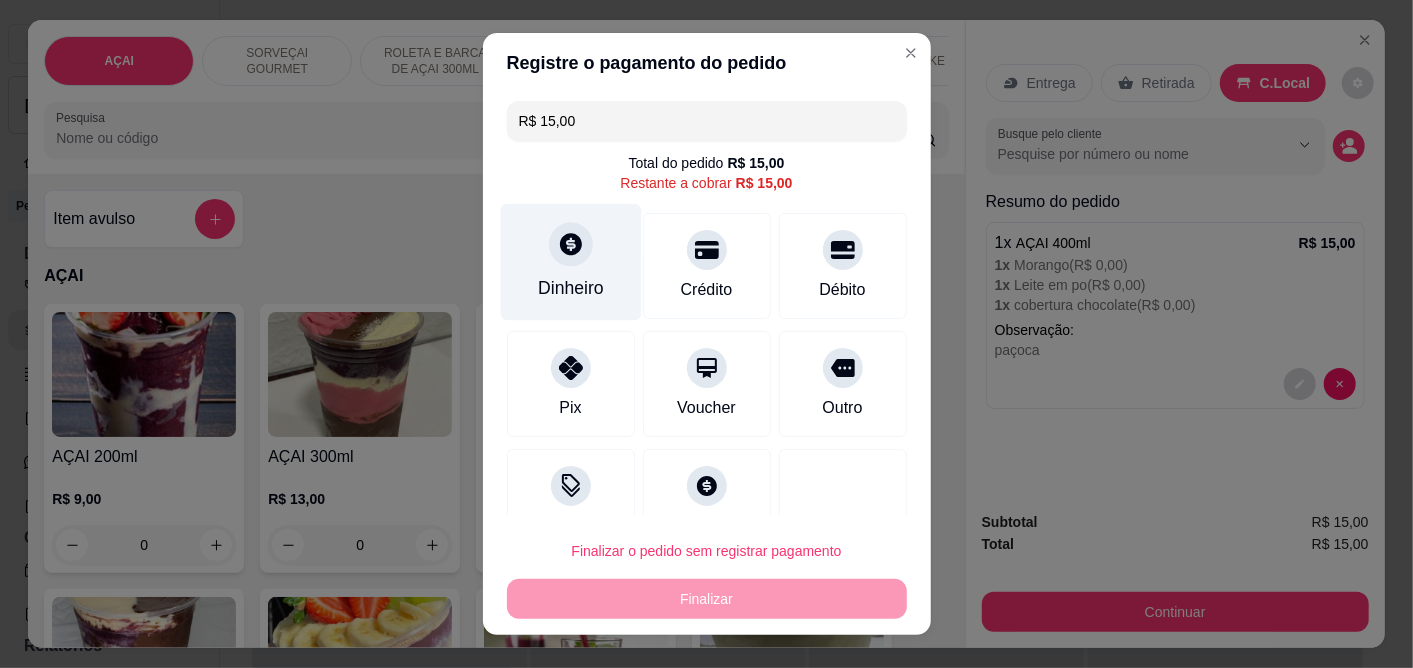 click on "Dinheiro" at bounding box center [570, 262] 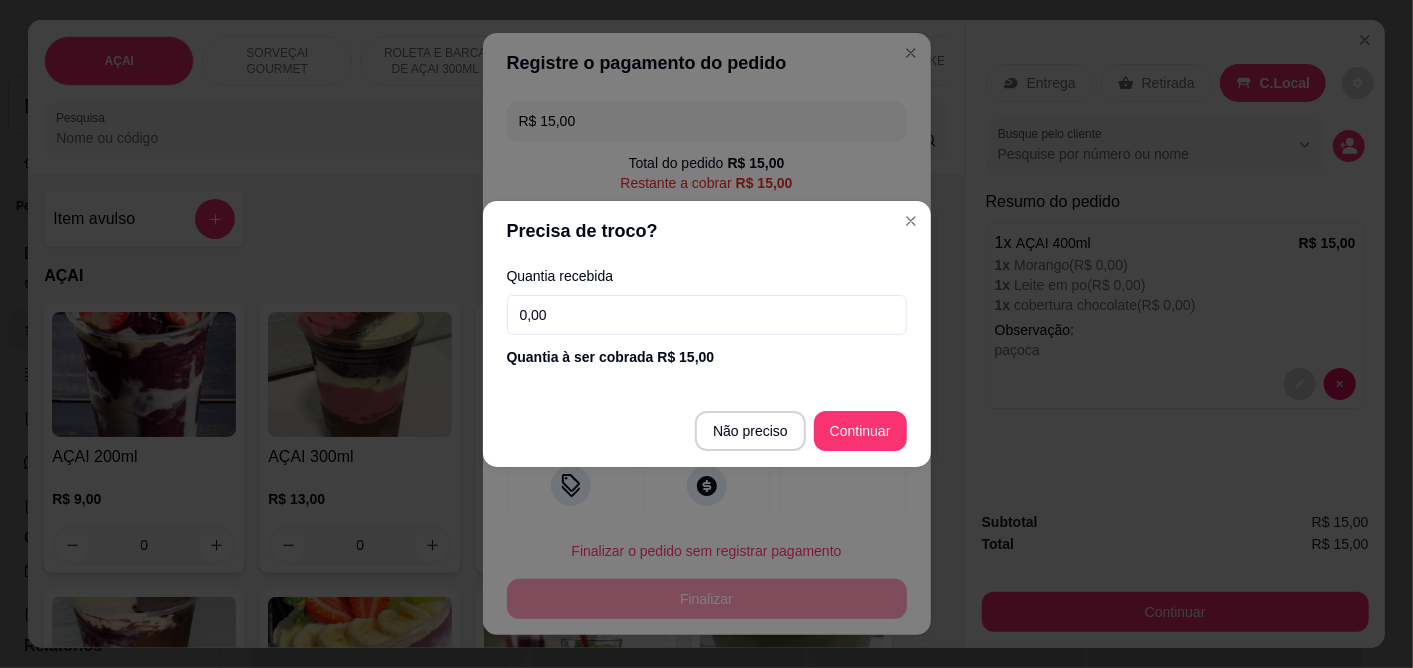 click on "0,00" at bounding box center [707, 315] 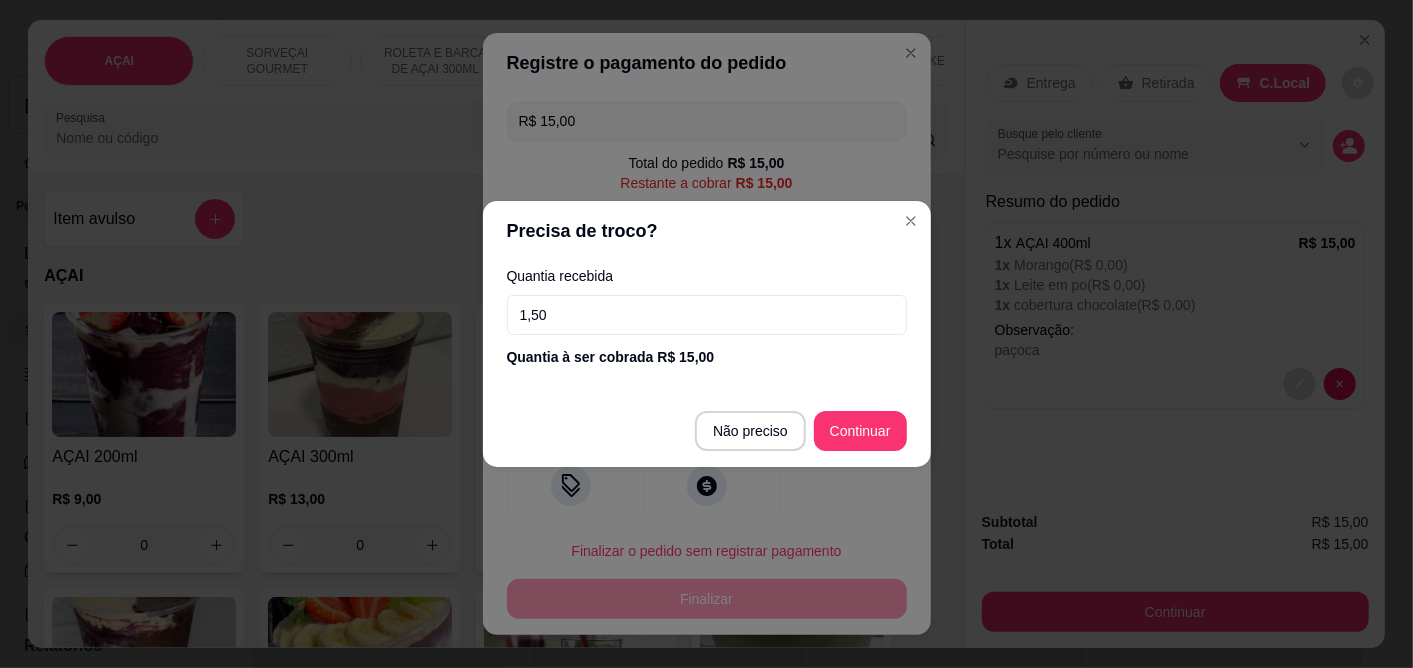 type on "15,00" 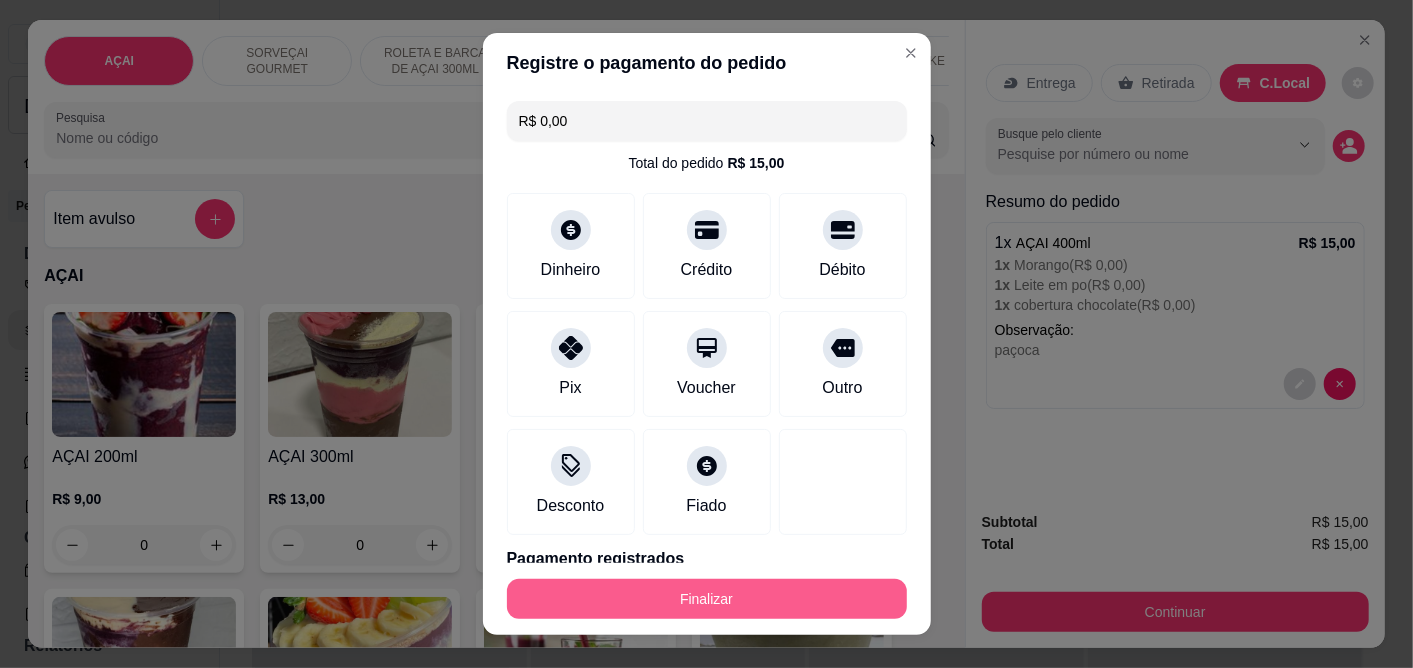 click on "Finalizar" at bounding box center [707, 599] 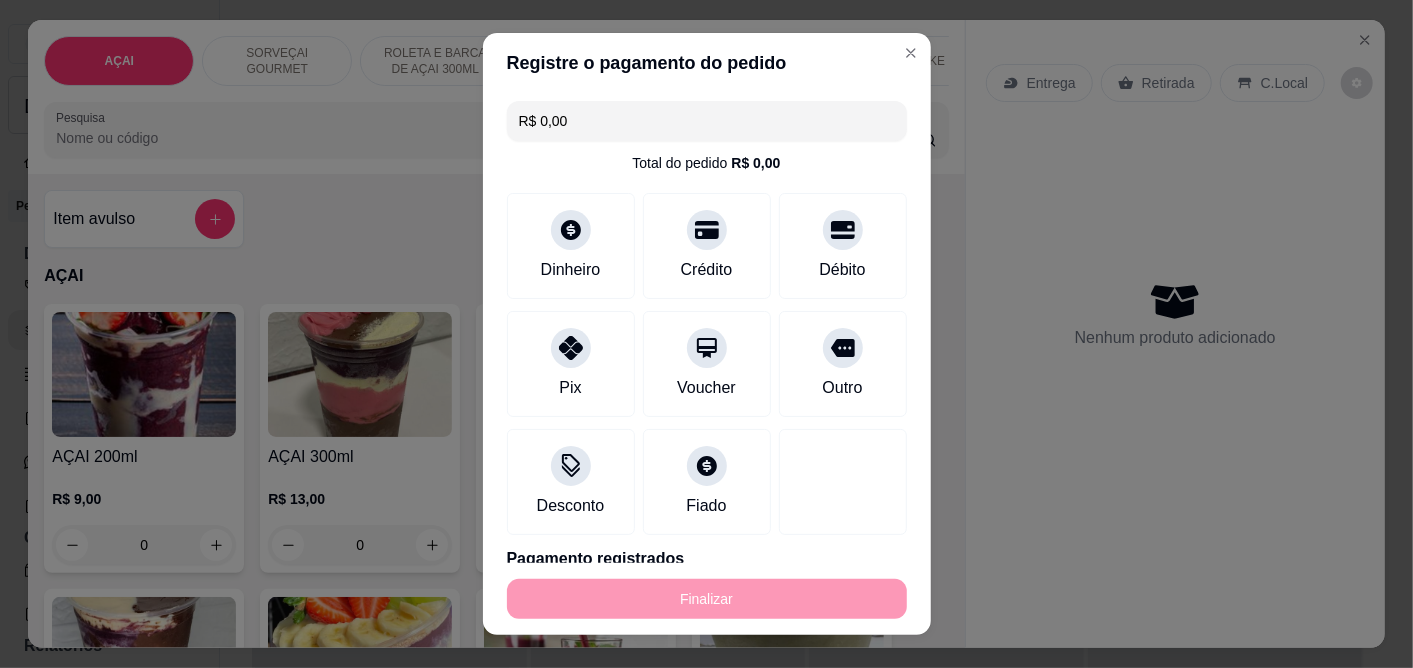 type on "-R$ 15,00" 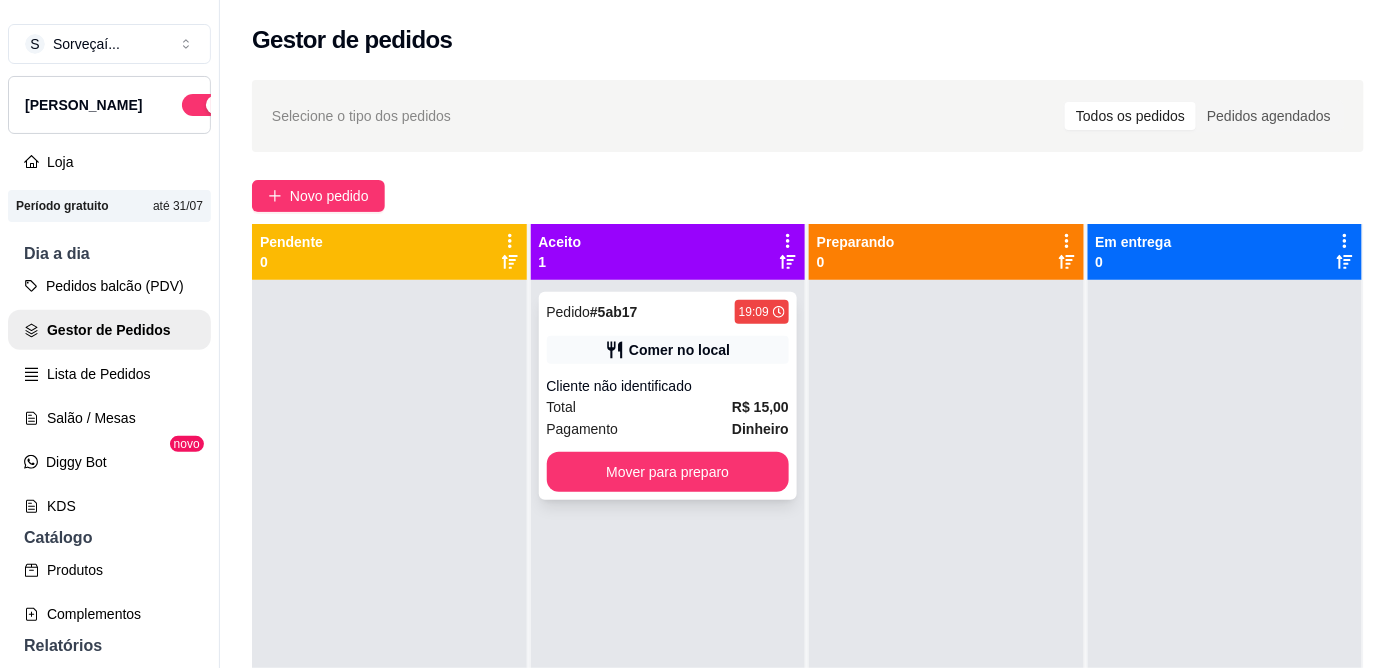click on "Mover para preparo" at bounding box center (668, 472) 